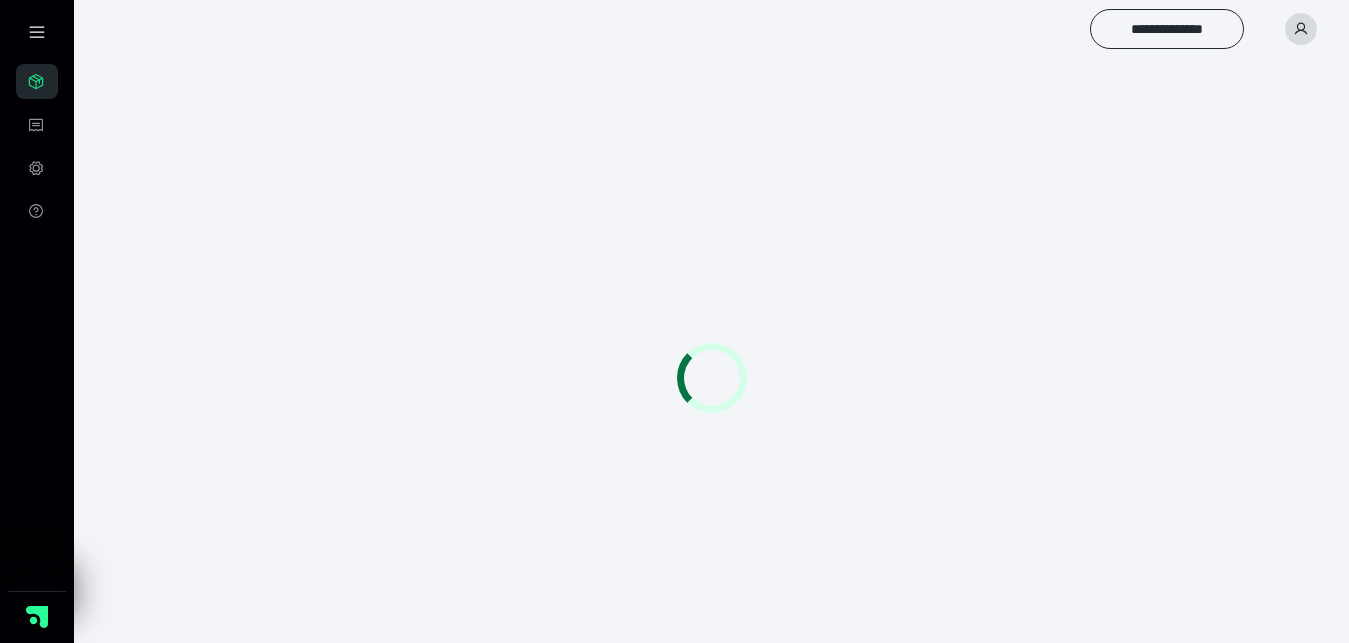 scroll, scrollTop: 0, scrollLeft: 0, axis: both 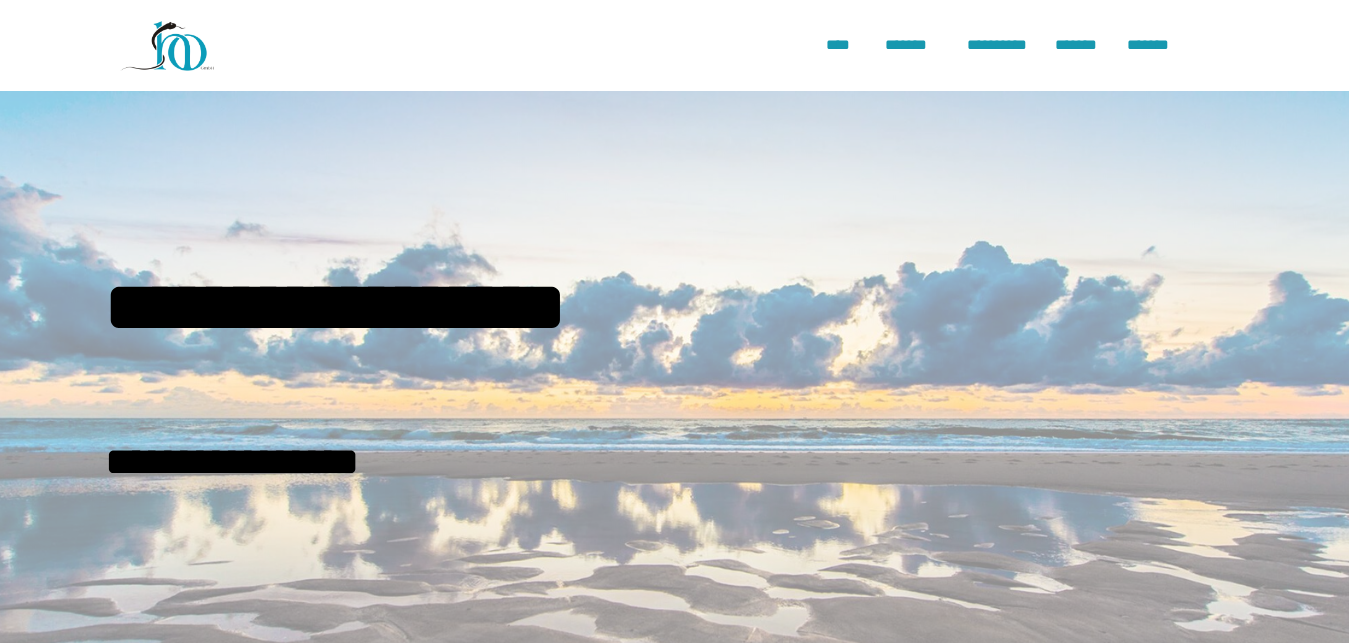 click on "**********" at bounding box center [675, 45] 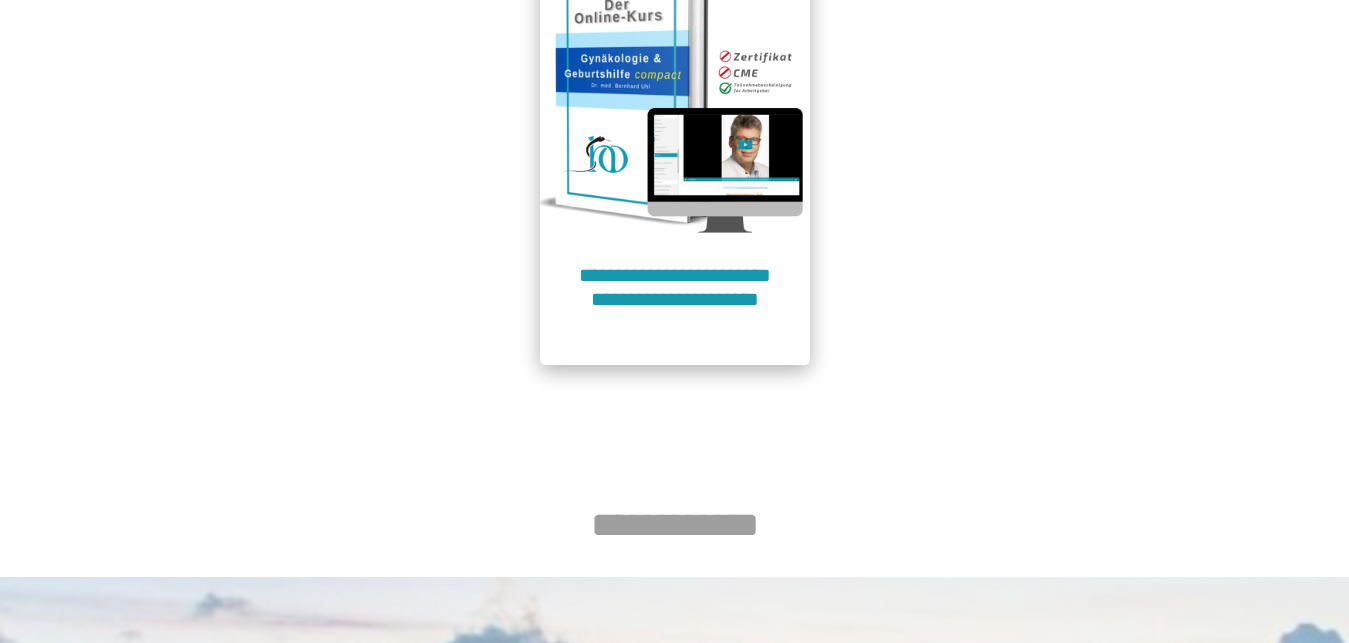 click on "**********" at bounding box center [675, 299] 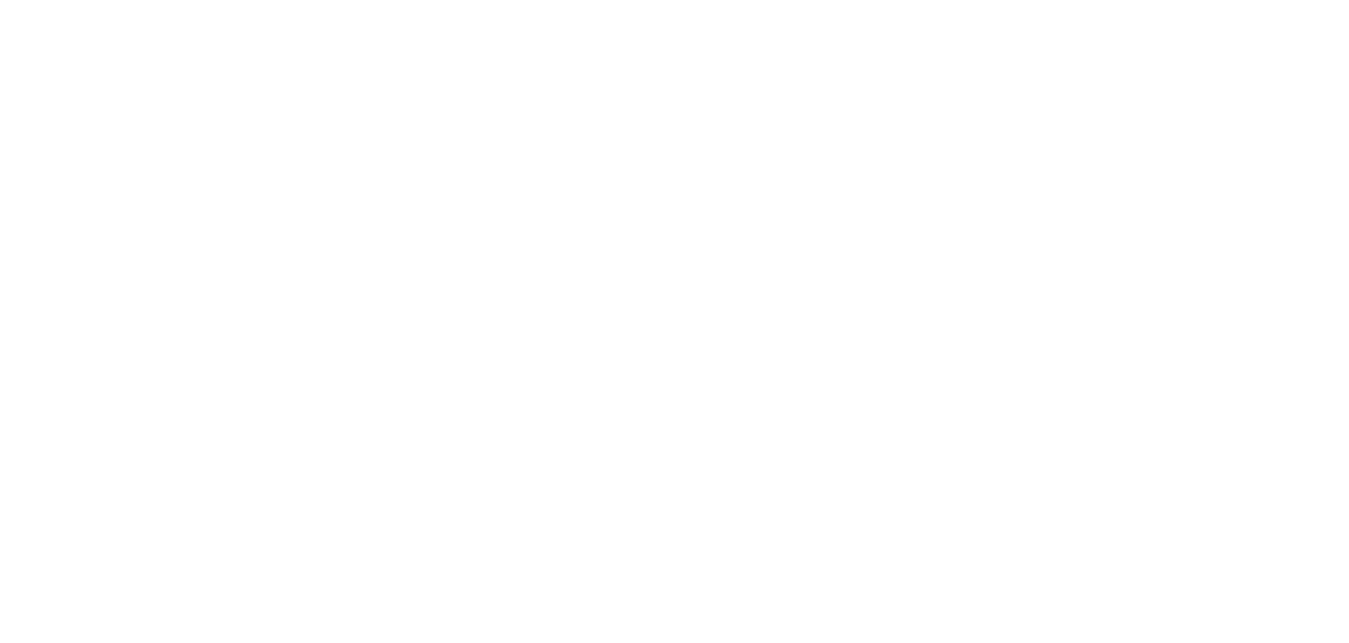 scroll, scrollTop: 91, scrollLeft: 0, axis: vertical 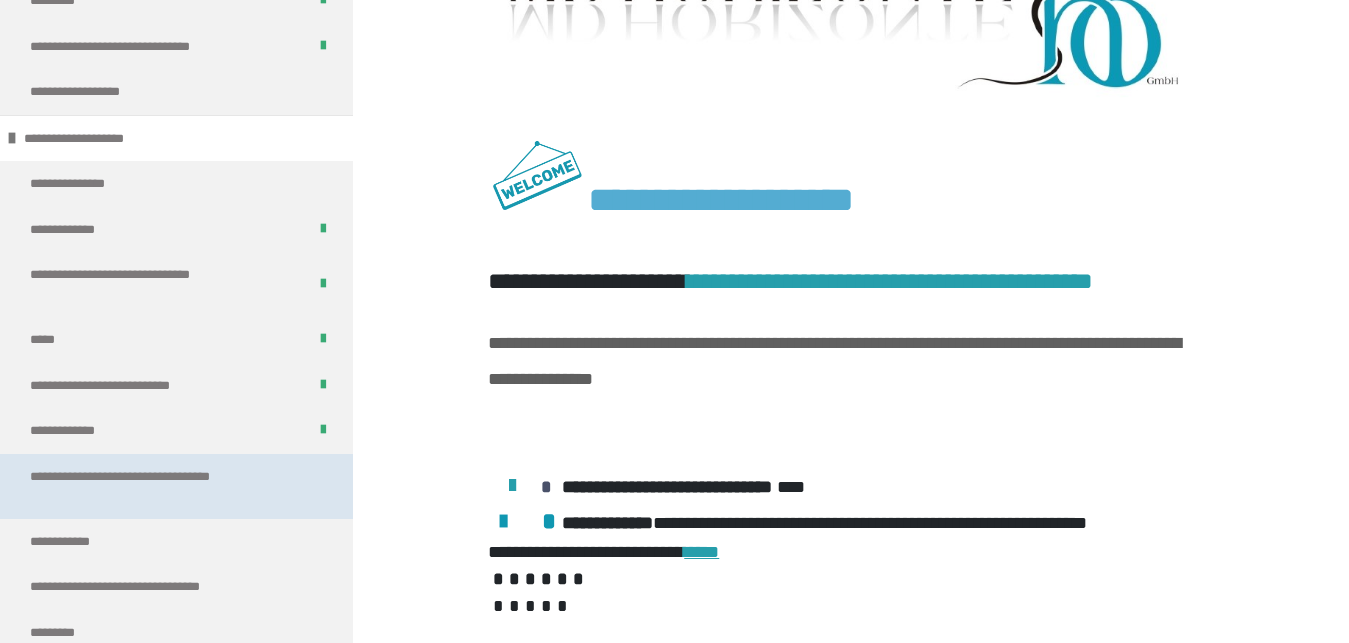 click on "**********" at bounding box center (160, 486) 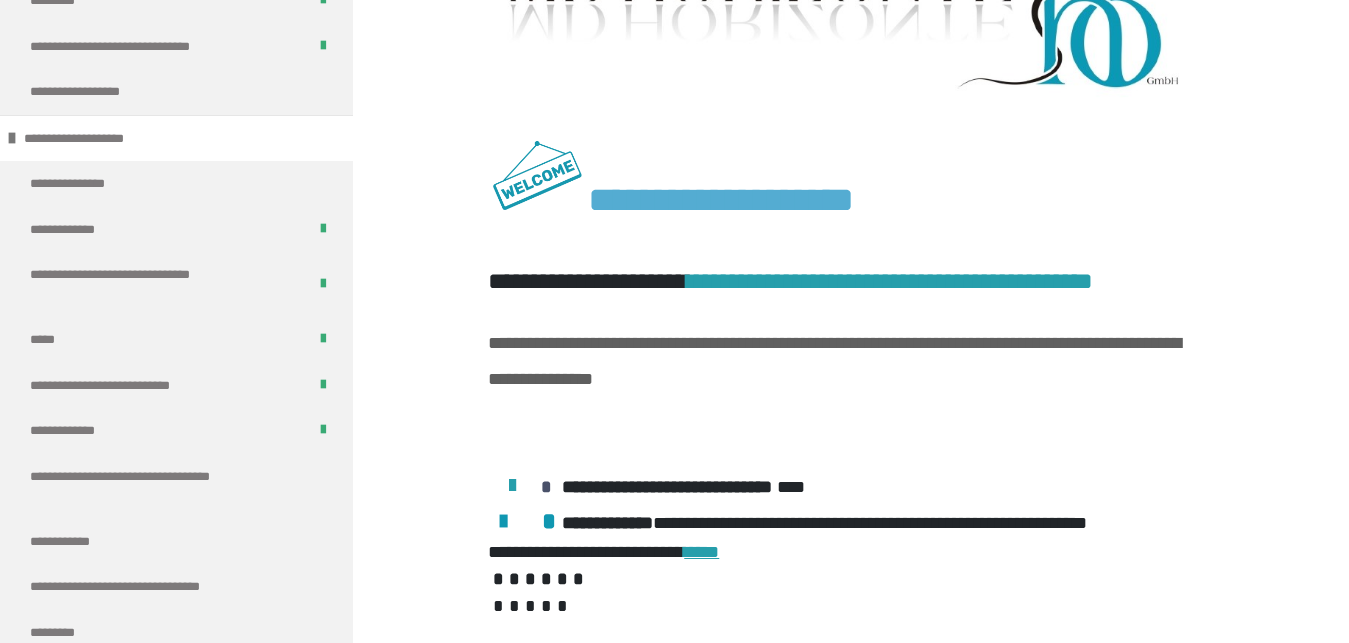 scroll, scrollTop: 439, scrollLeft: 0, axis: vertical 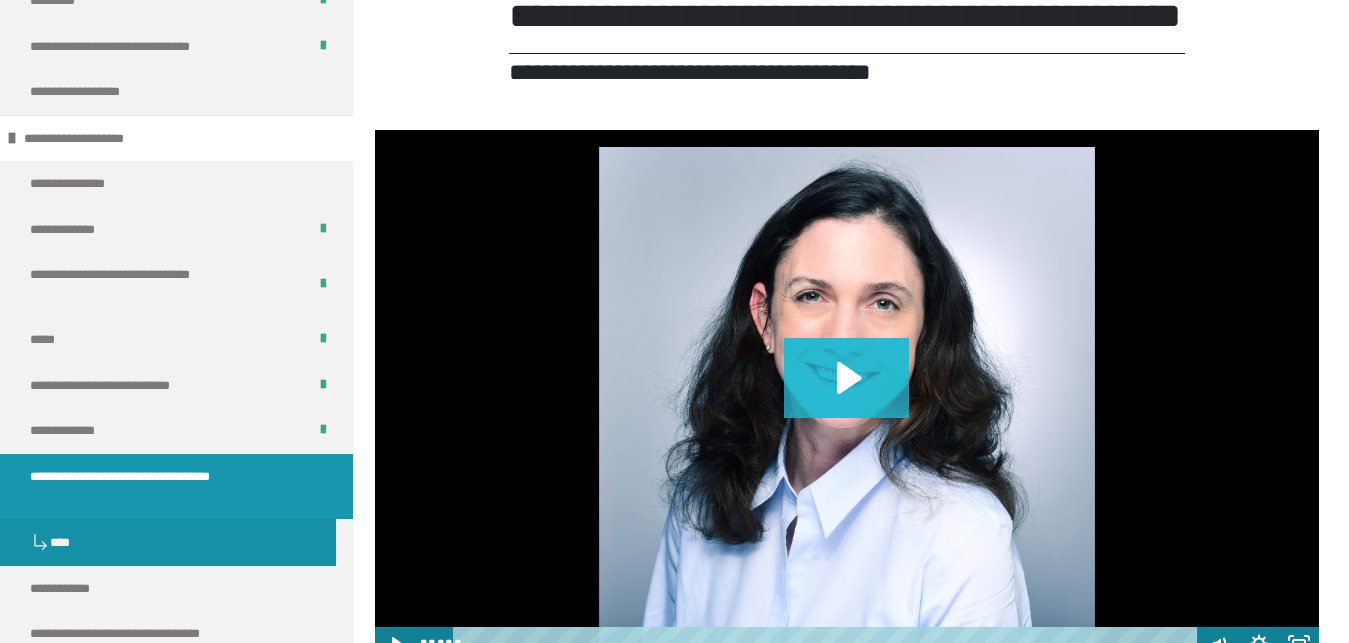click 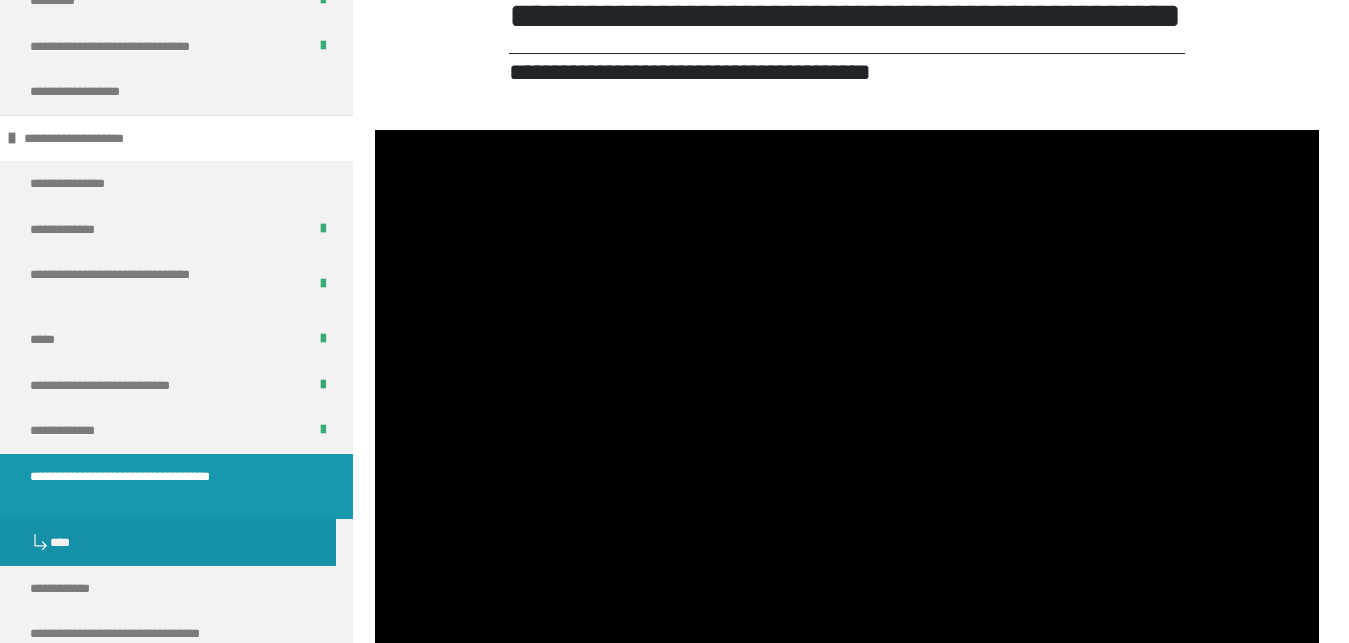 type 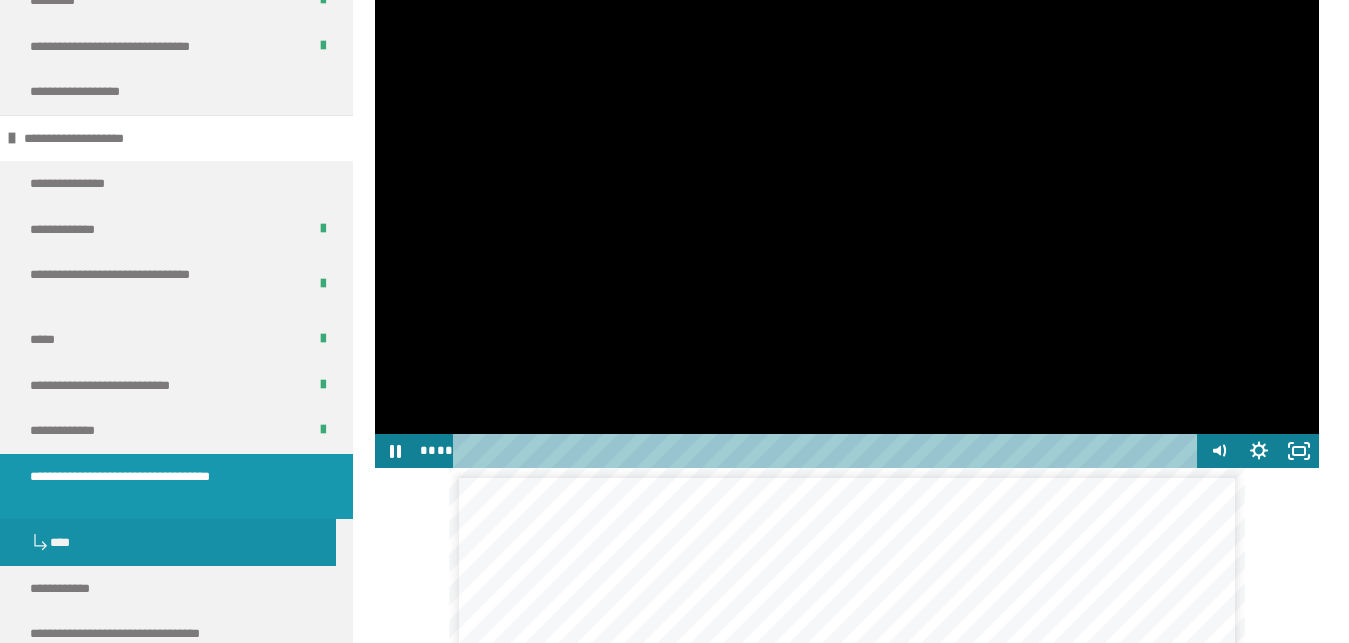 scroll, scrollTop: 745, scrollLeft: 0, axis: vertical 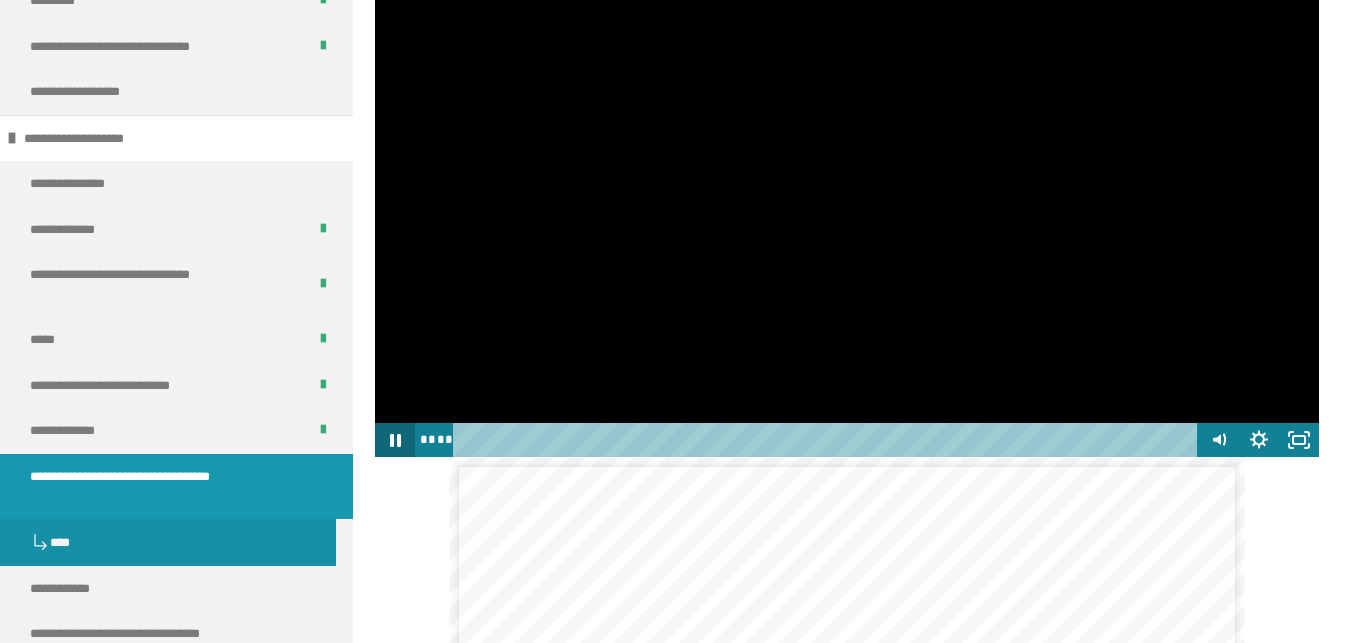 click 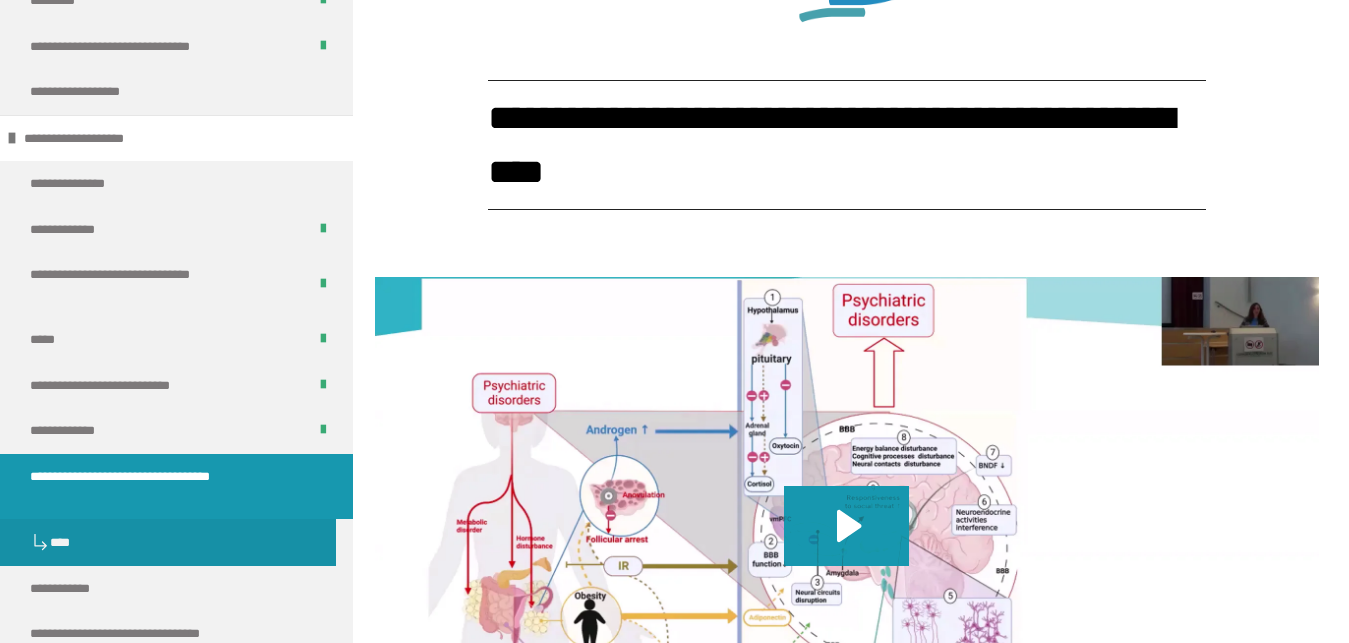 scroll, scrollTop: 2275, scrollLeft: 0, axis: vertical 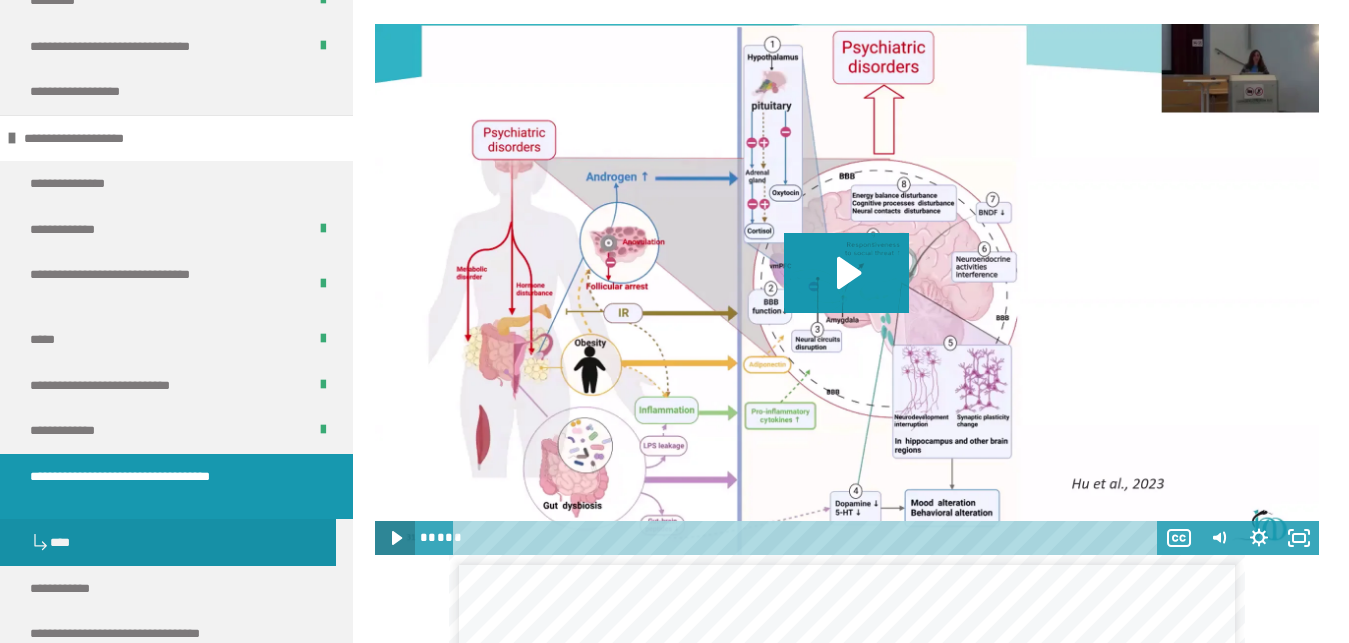 click 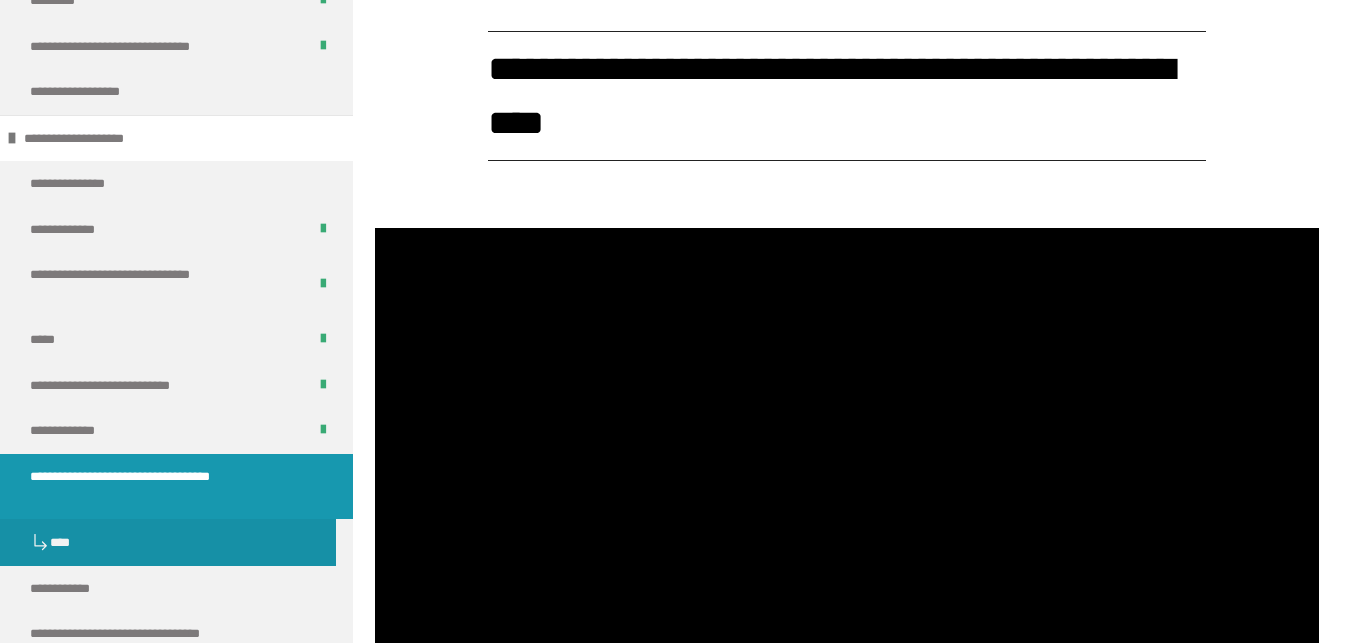 scroll, scrollTop: 2275, scrollLeft: 0, axis: vertical 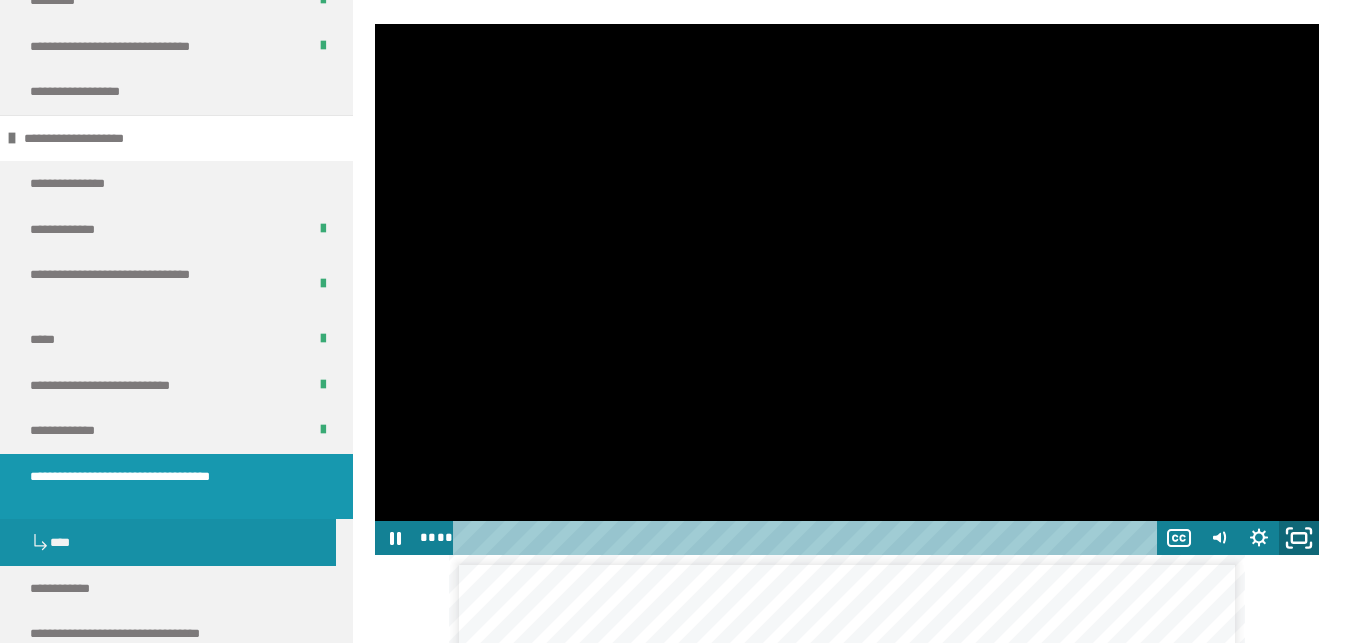 click 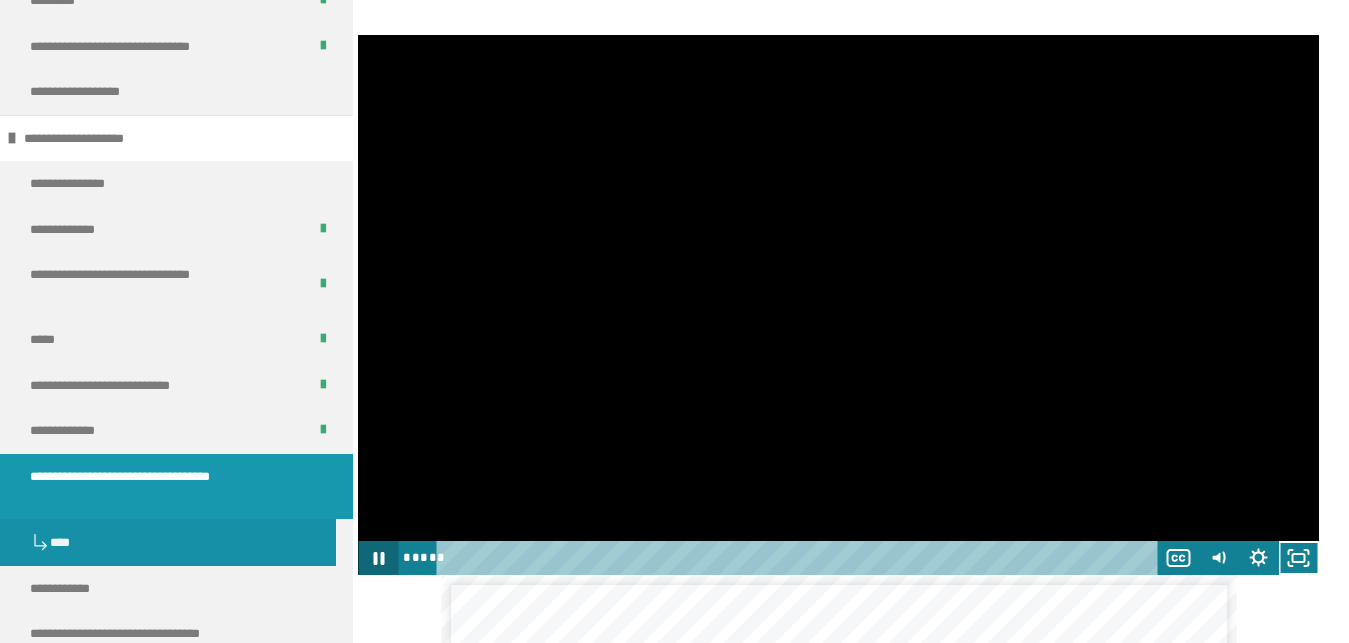 click 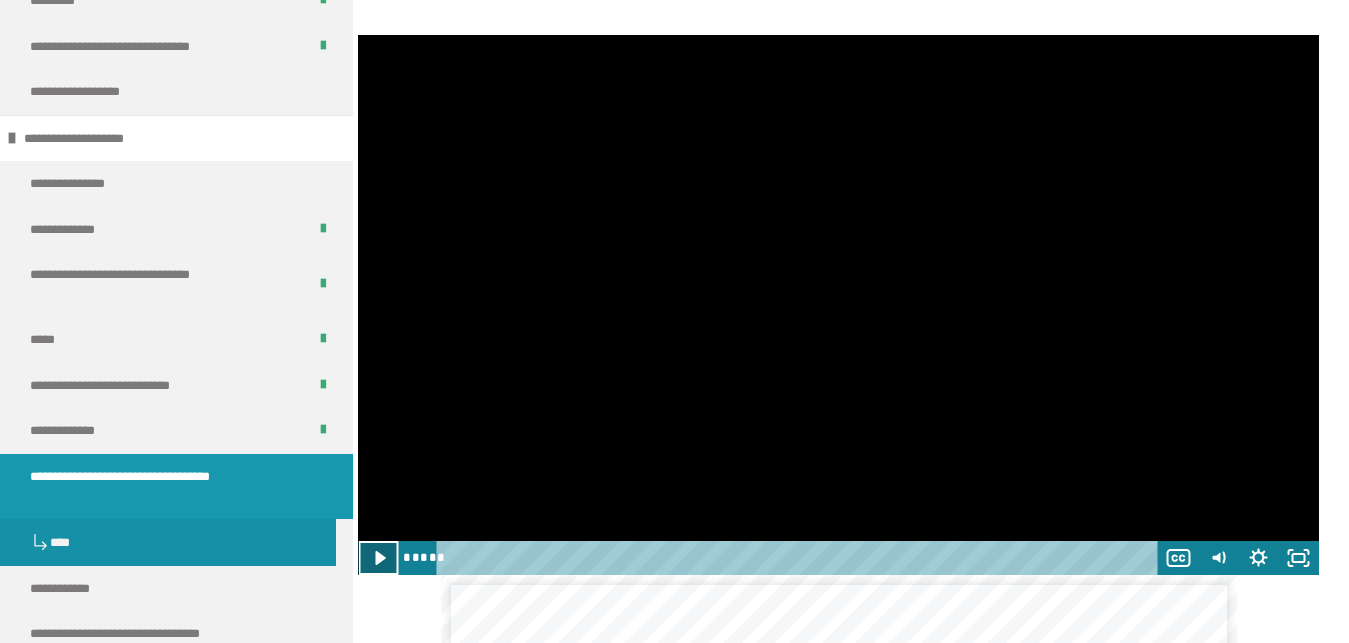 click 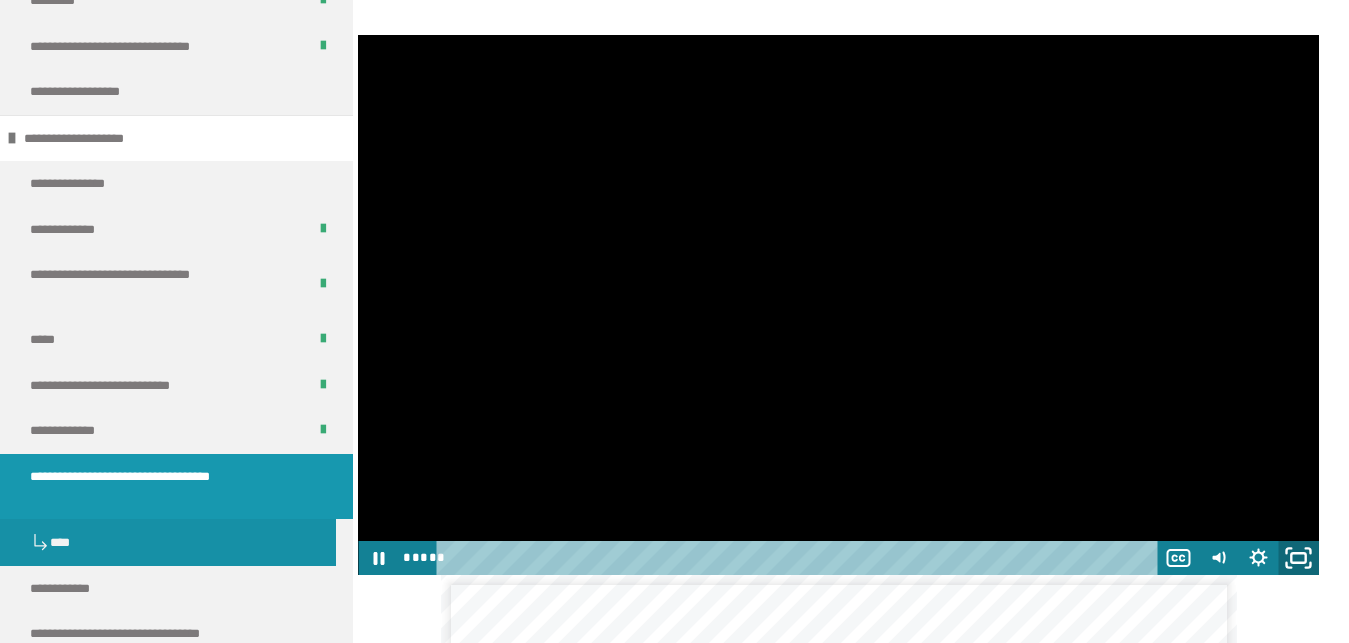 click 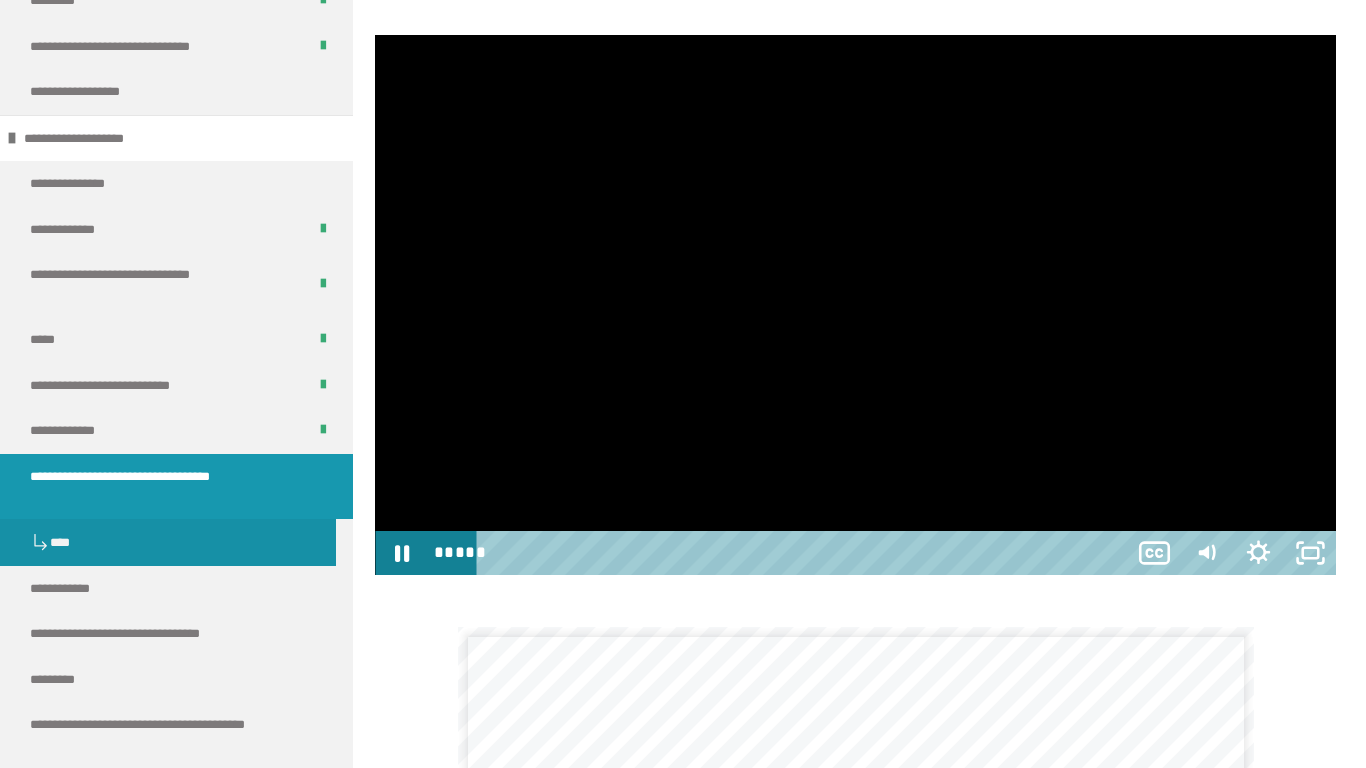 type 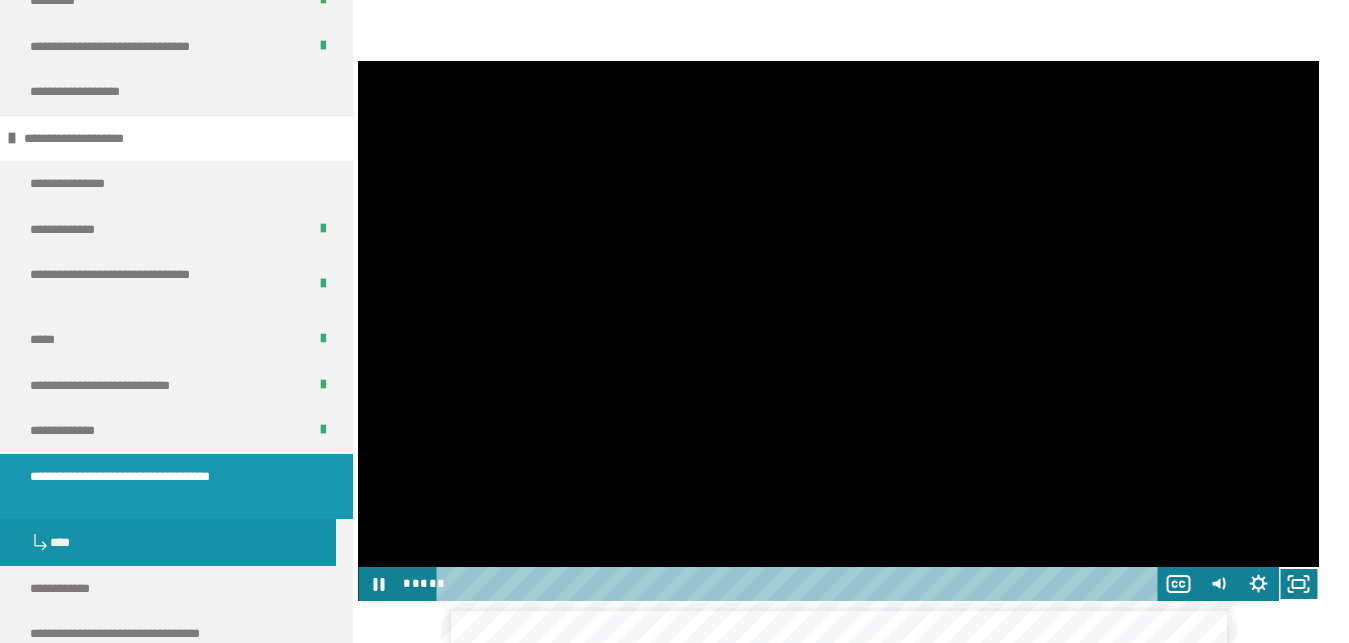 scroll, scrollTop: 2347, scrollLeft: 0, axis: vertical 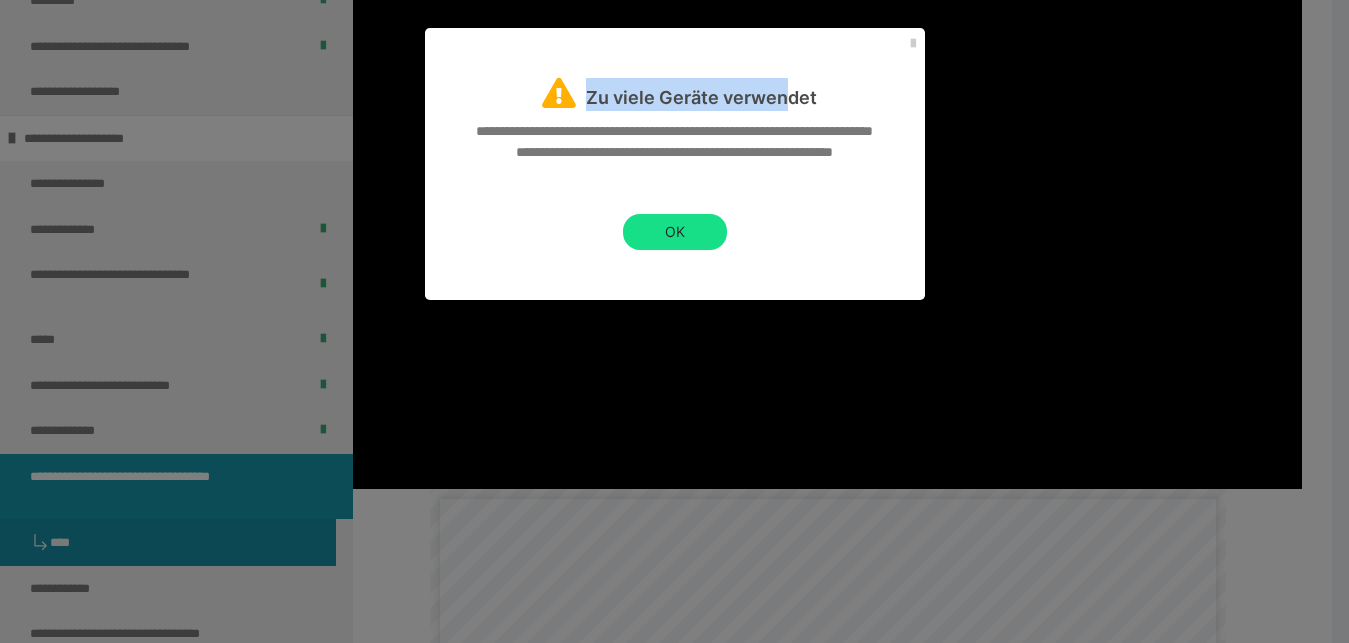 drag, startPoint x: 783, startPoint y: 47, endPoint x: 587, endPoint y: 49, distance: 196.01021 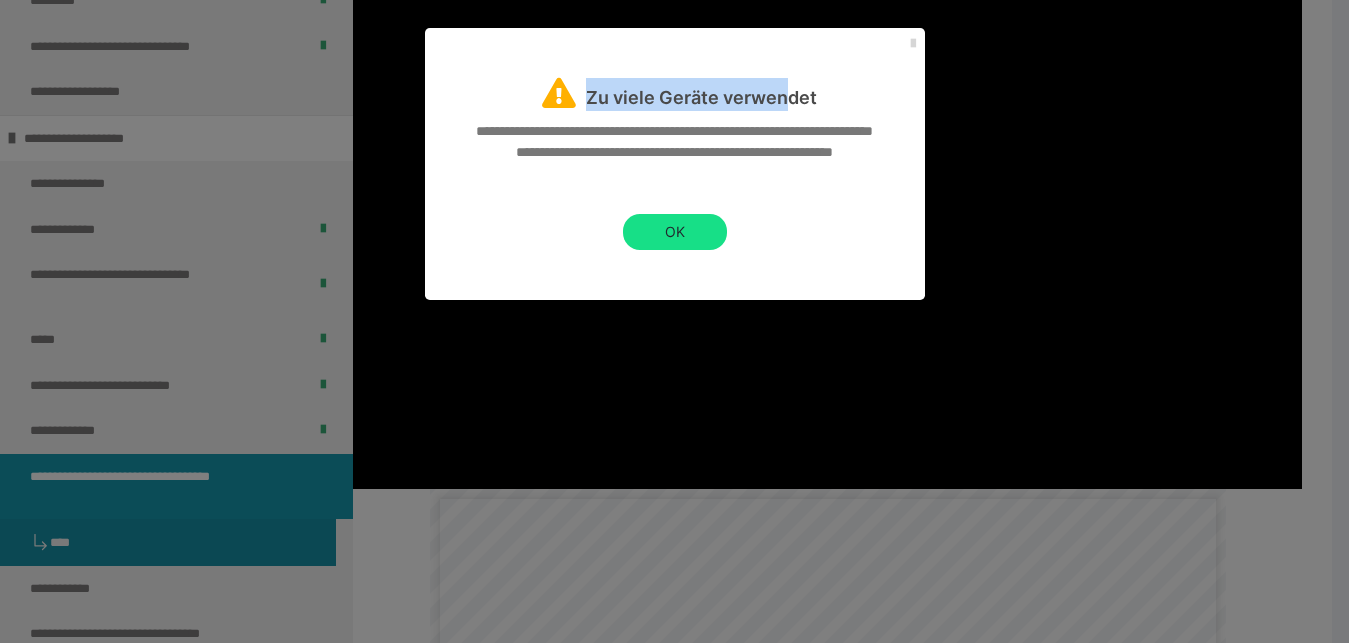 click at bounding box center (913, 44) 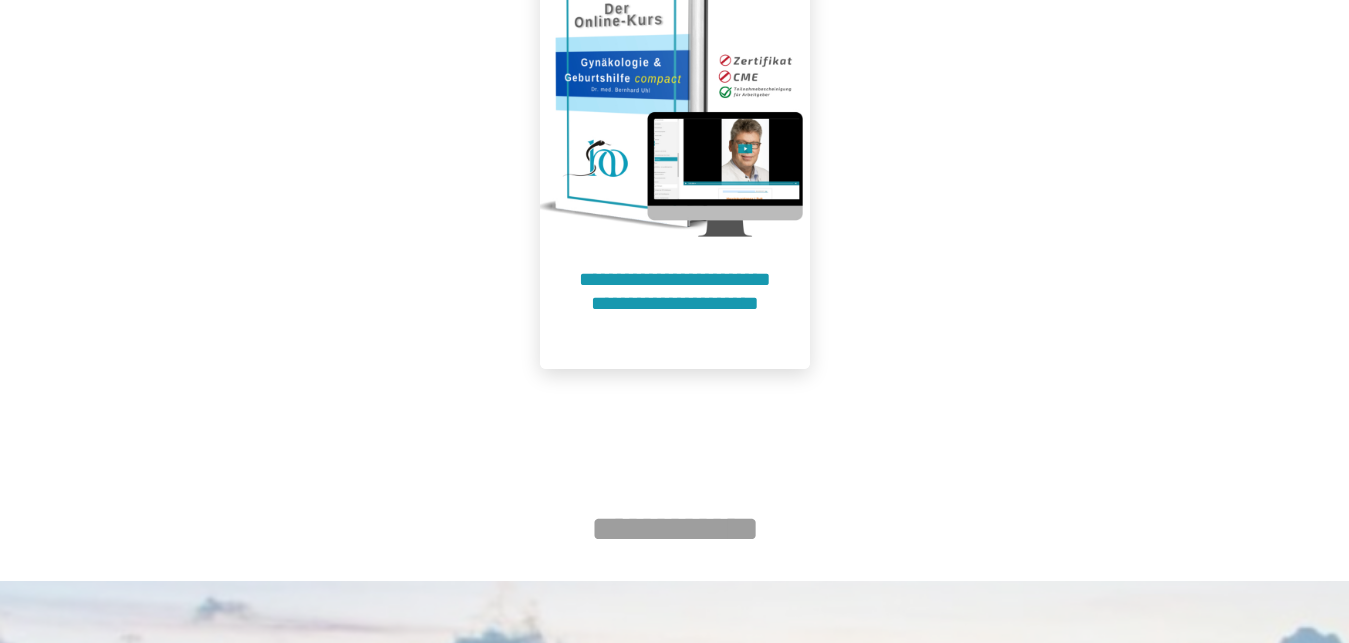 scroll, scrollTop: 1020, scrollLeft: 0, axis: vertical 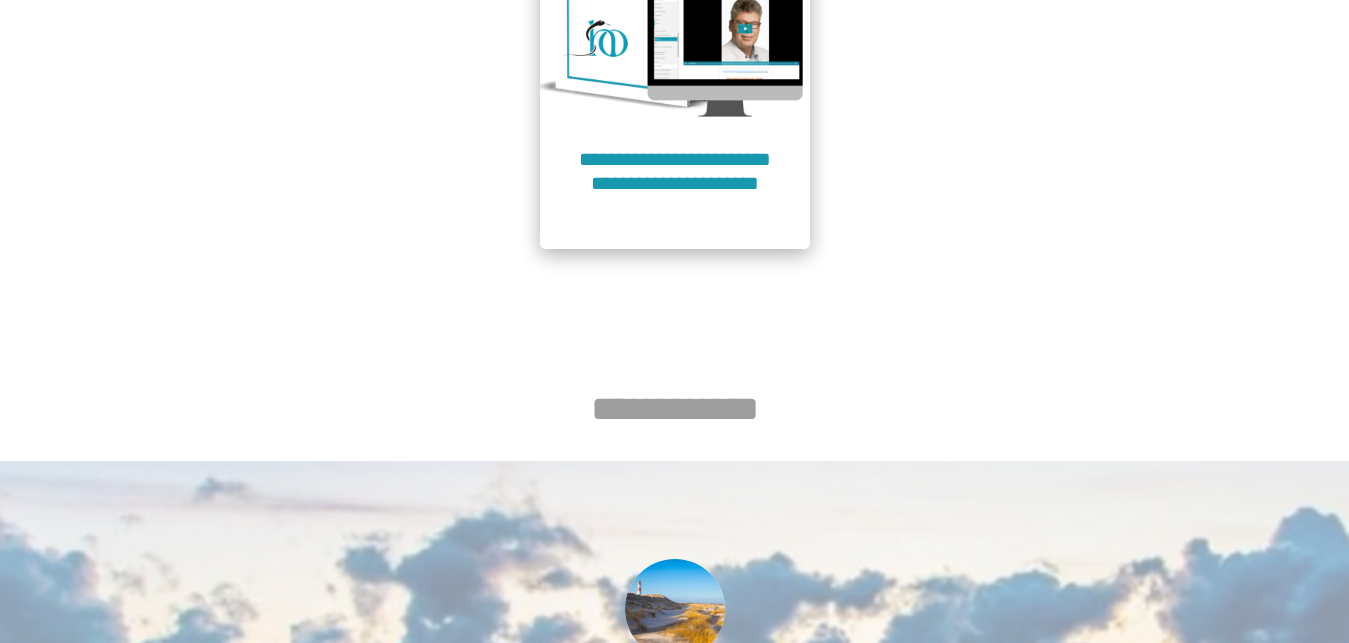 click on "**********" at bounding box center [675, 183] 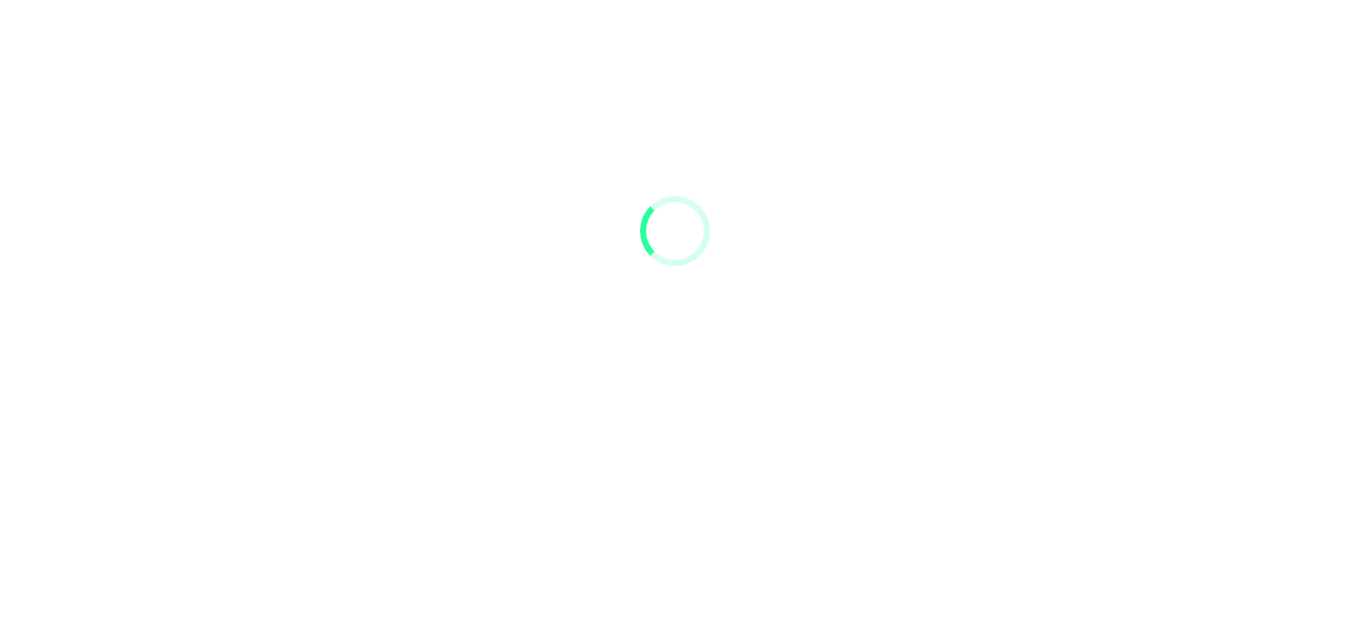scroll, scrollTop: 91, scrollLeft: 0, axis: vertical 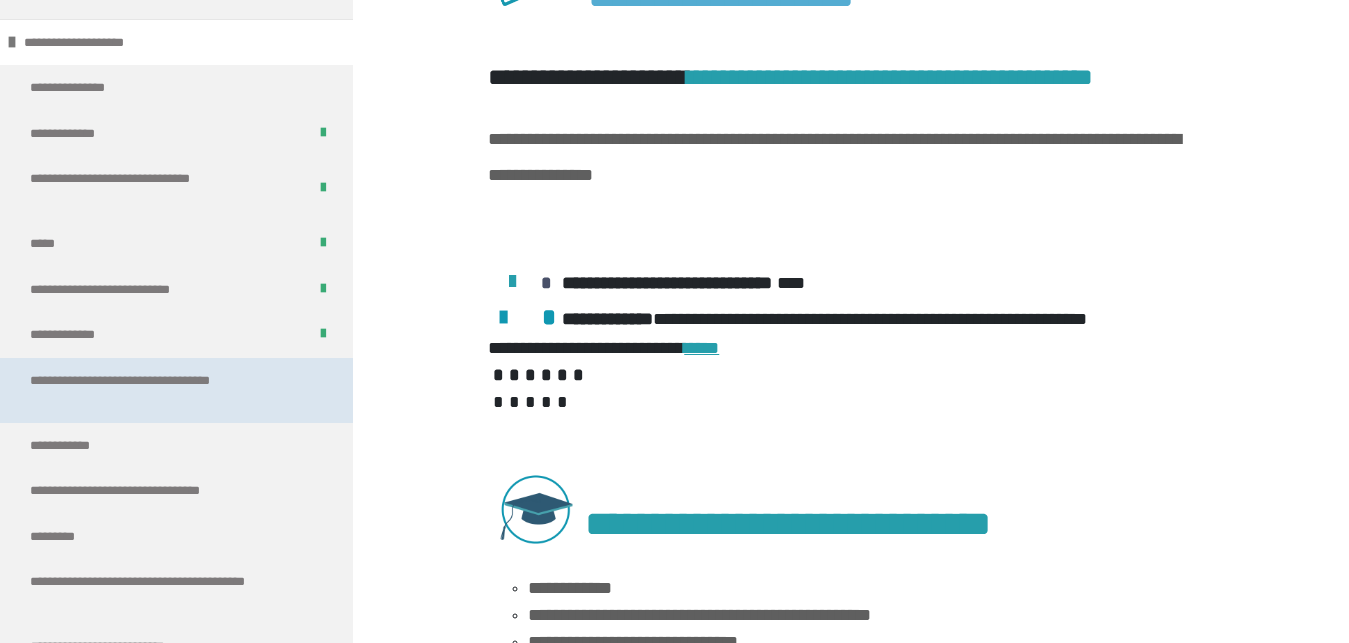 click on "**********" at bounding box center [160, 390] 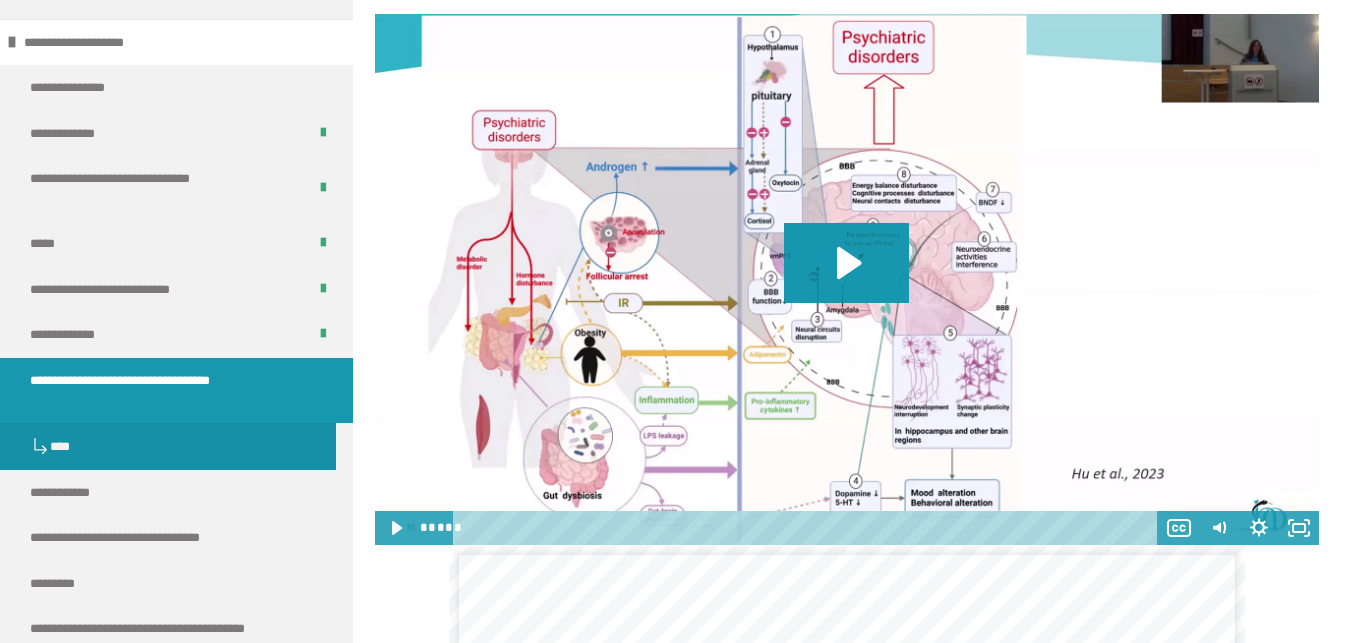 scroll, scrollTop: 2275, scrollLeft: 0, axis: vertical 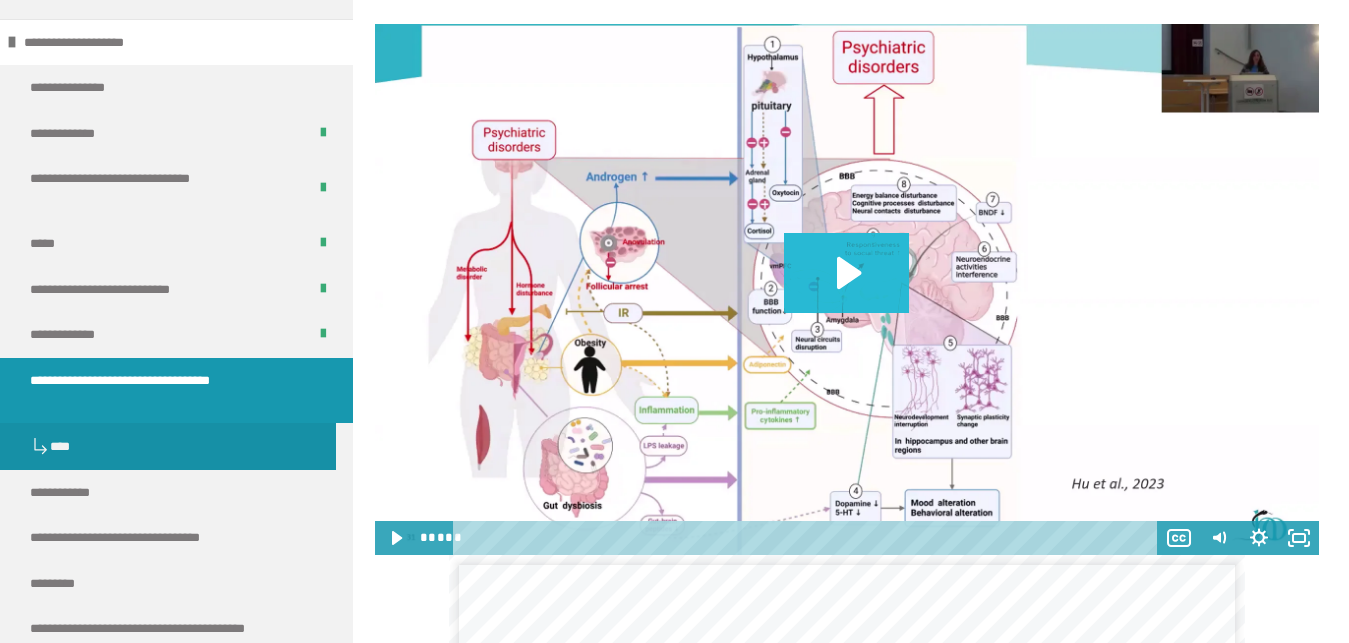 click 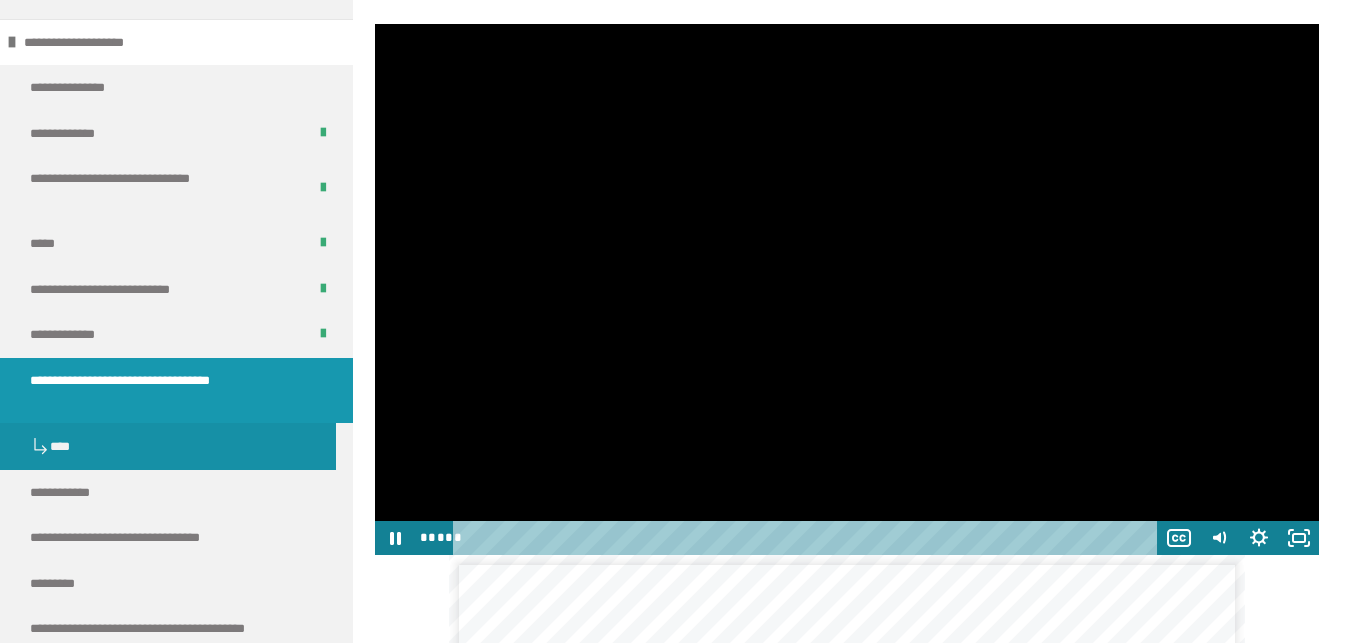 type 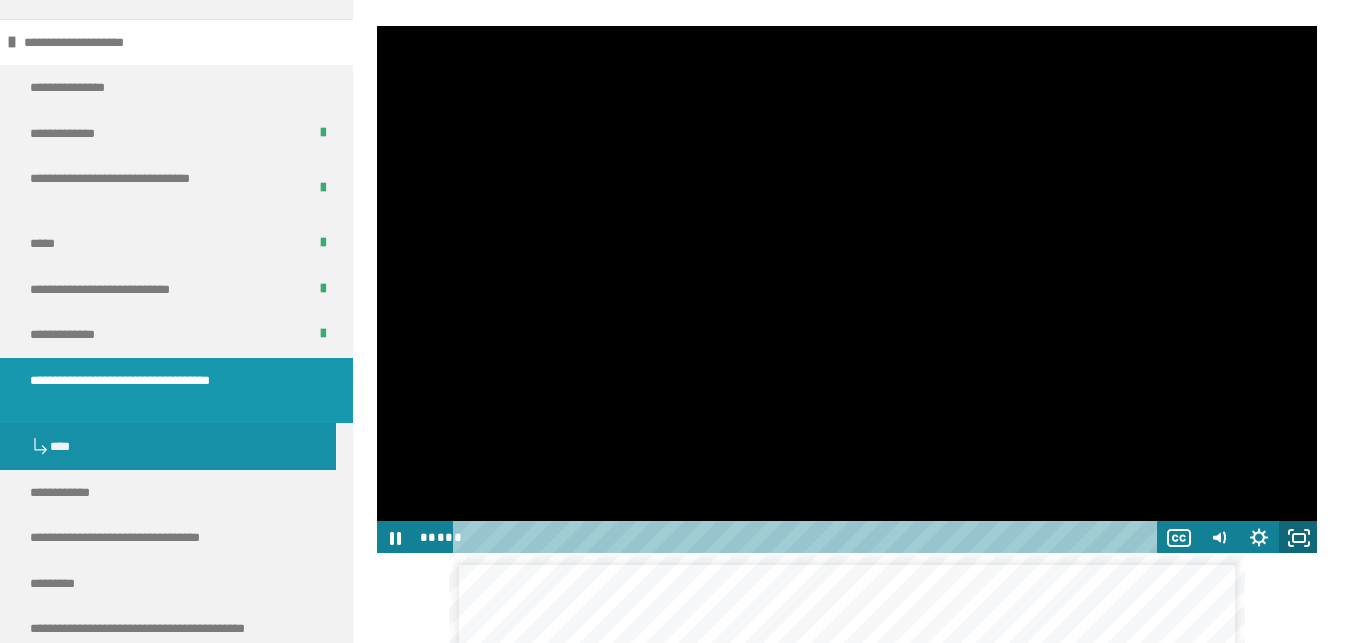 click 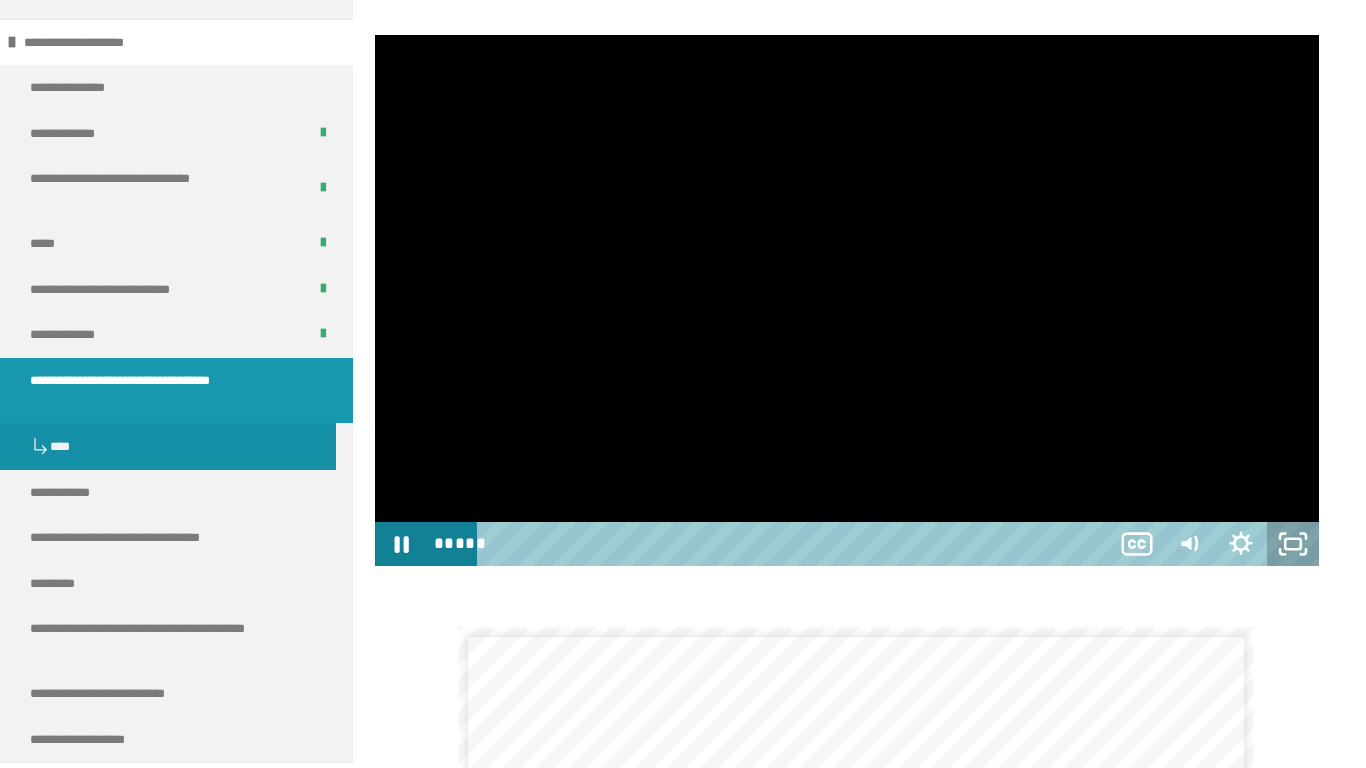 type 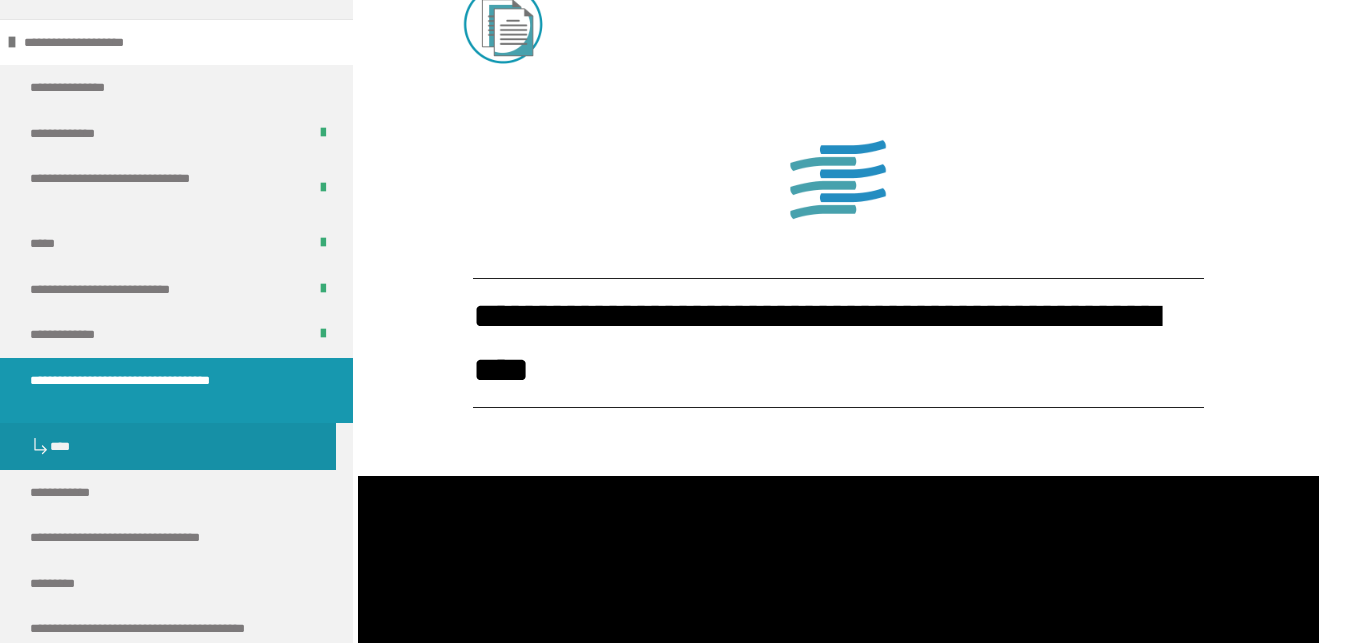 scroll, scrollTop: 1429, scrollLeft: 0, axis: vertical 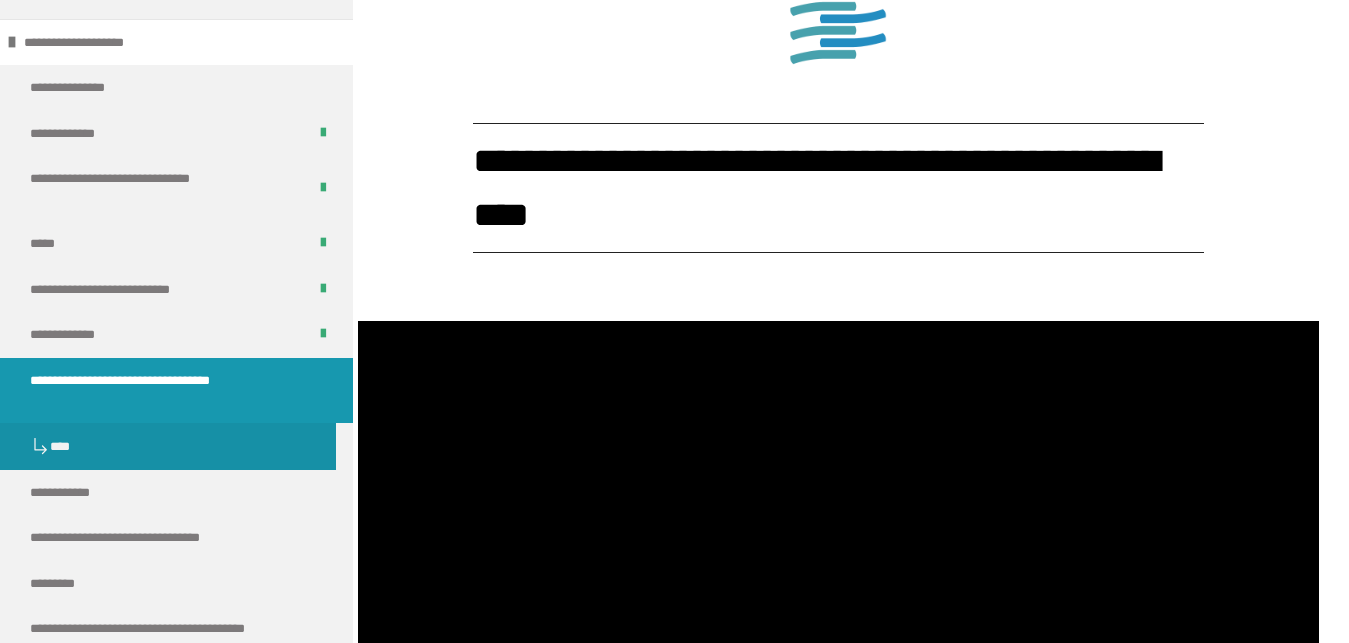 click on "**********" at bounding box center (816, 188) 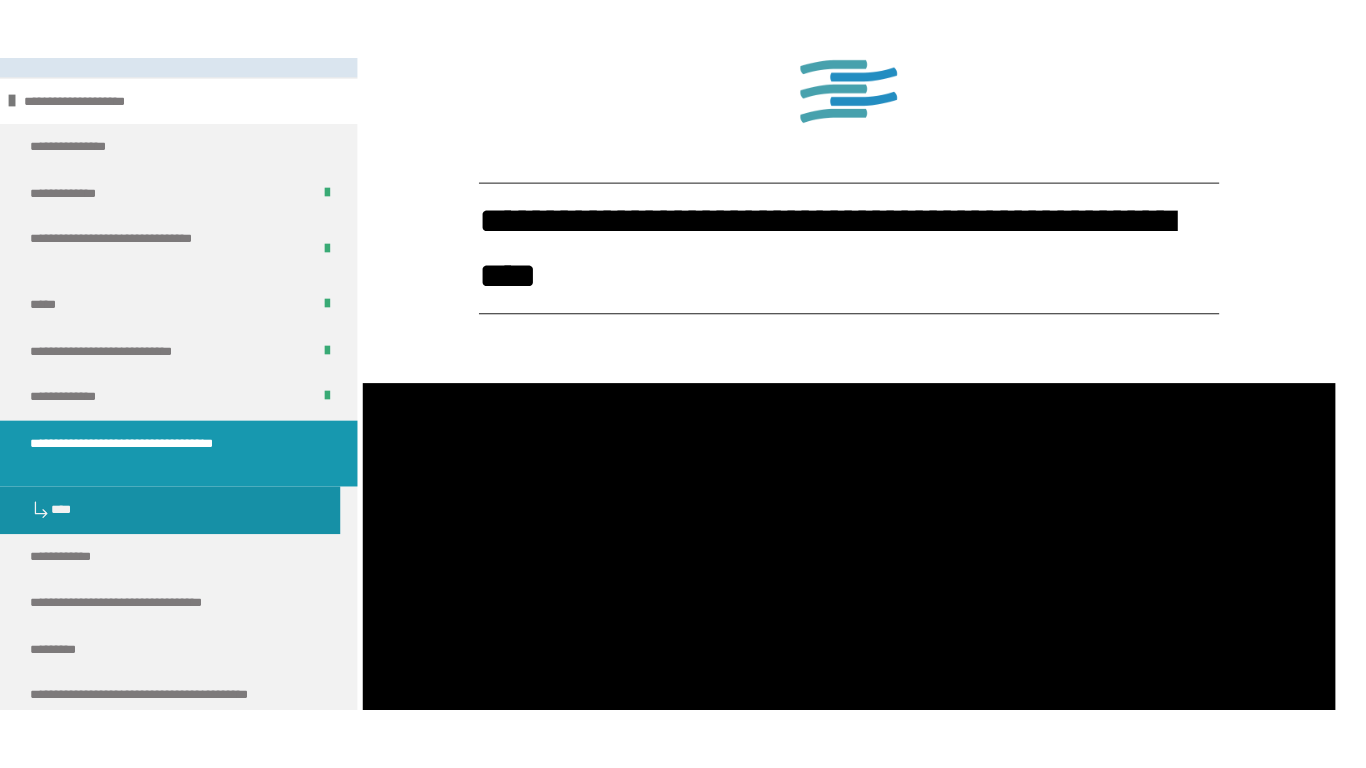 scroll, scrollTop: 2347, scrollLeft: 0, axis: vertical 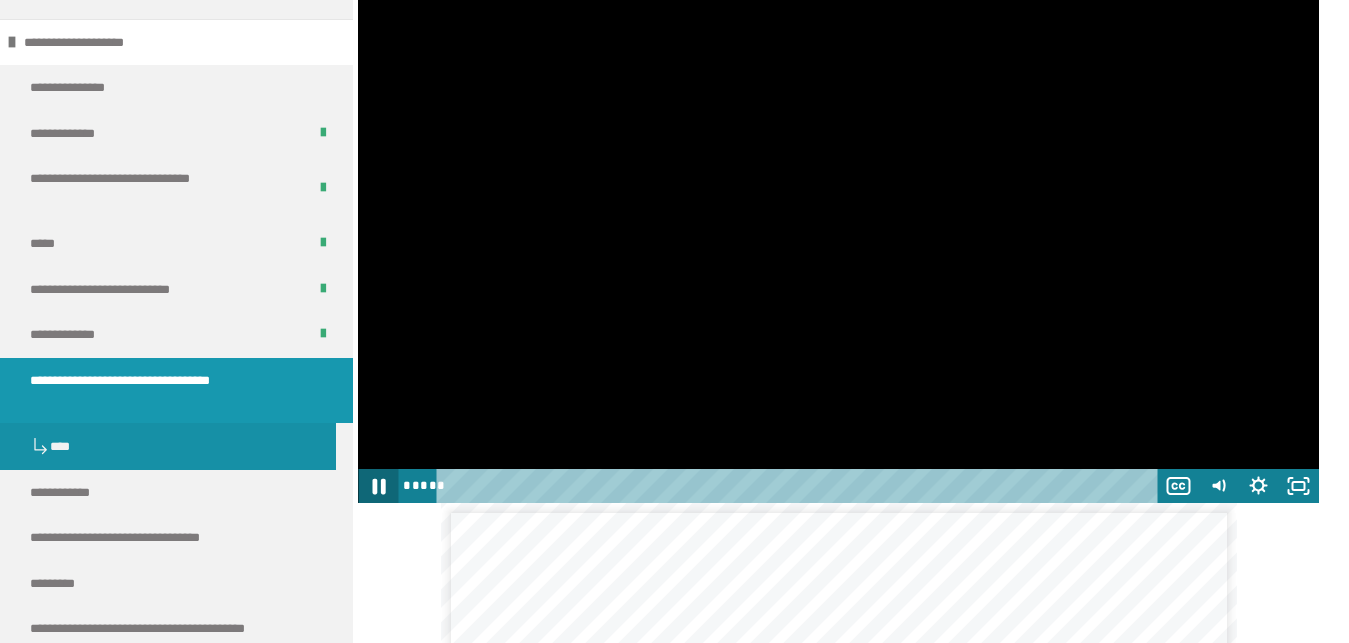 click 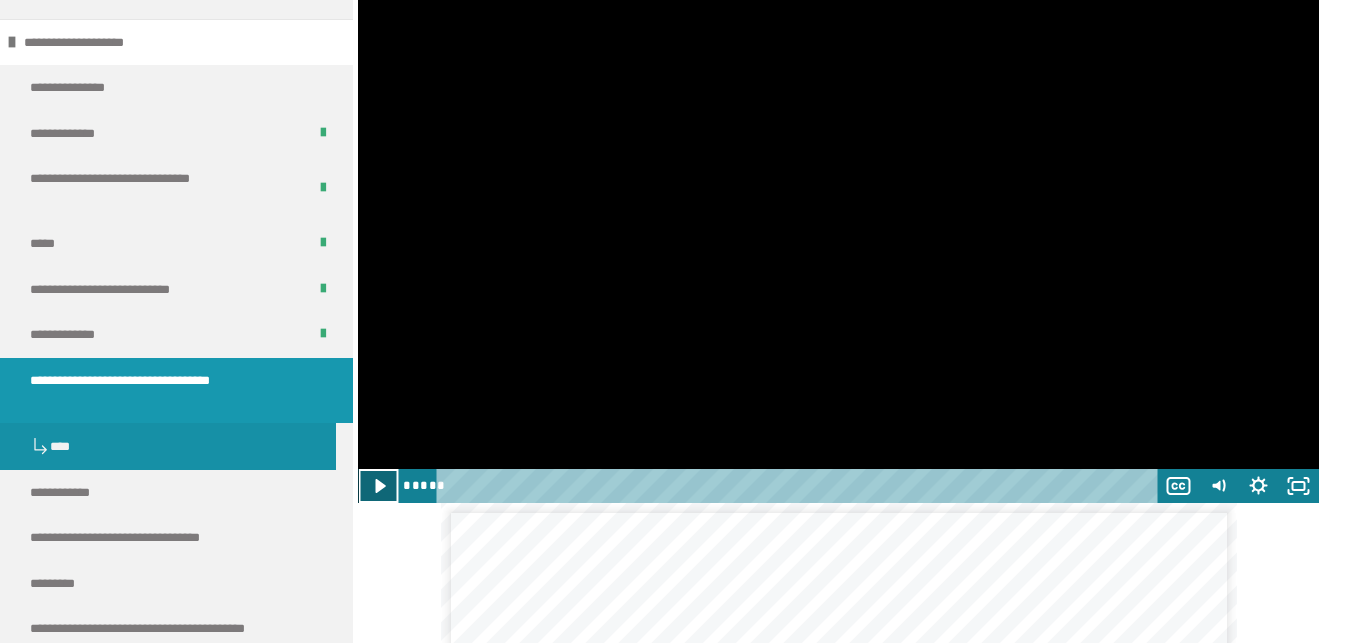 click 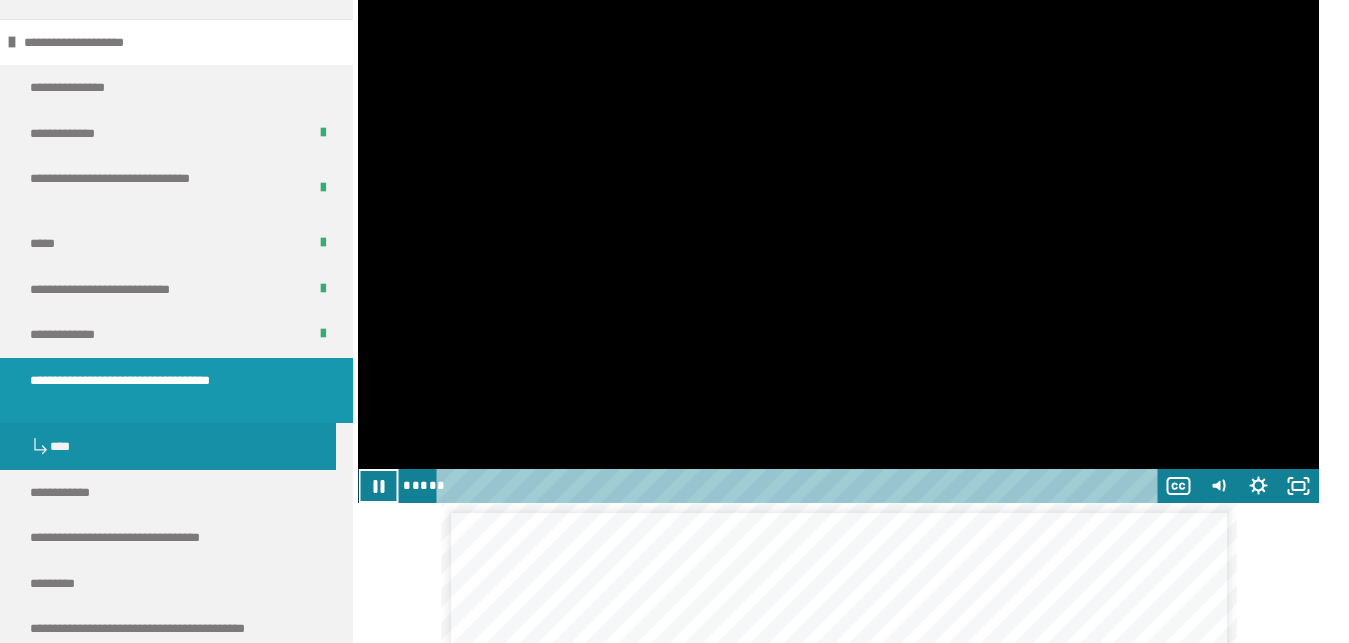 type 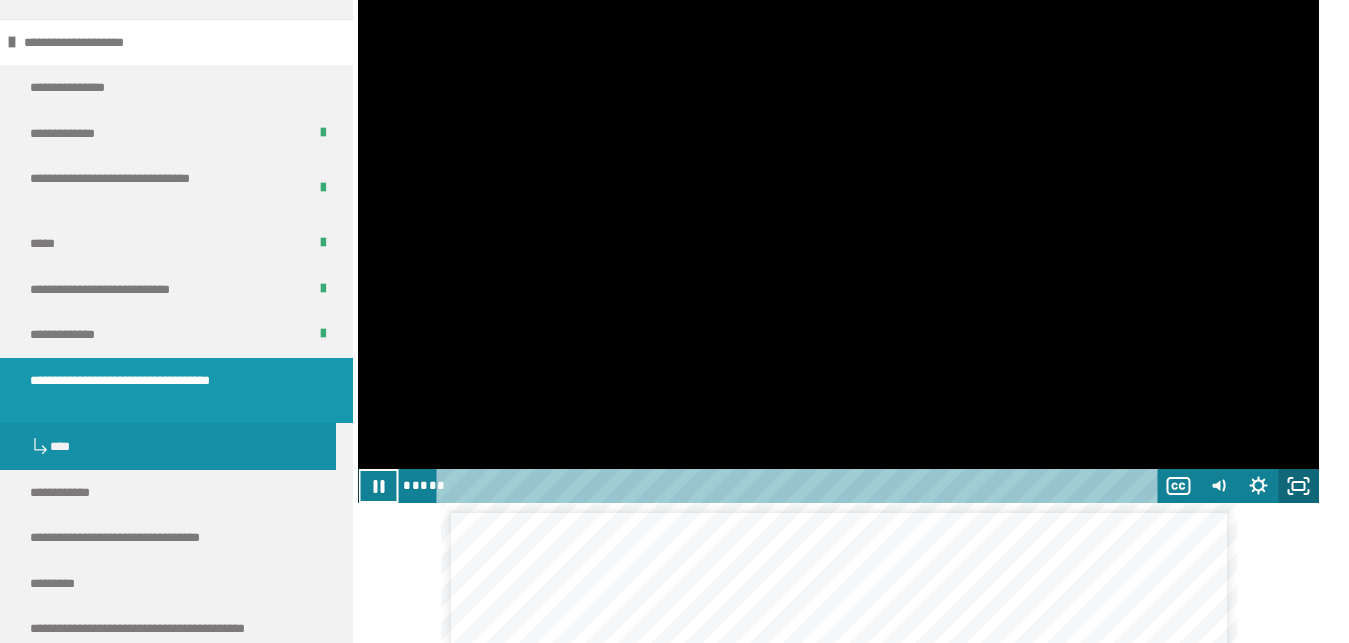 click 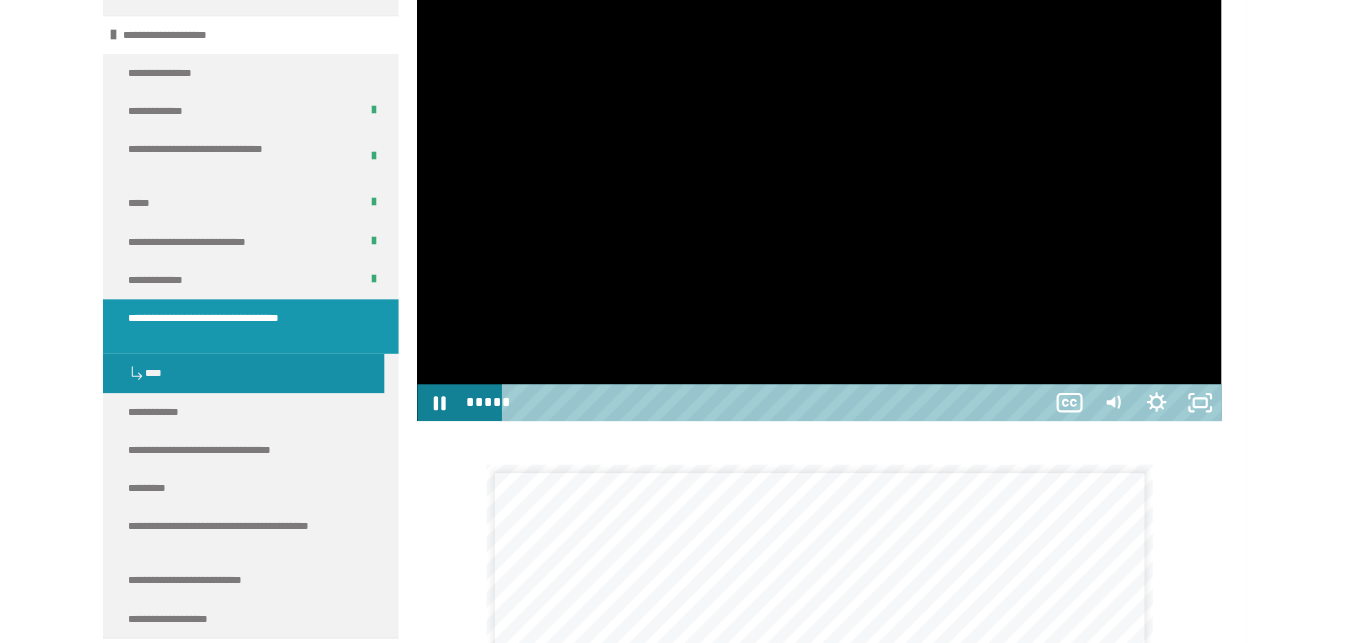 scroll, scrollTop: 0, scrollLeft: 0, axis: both 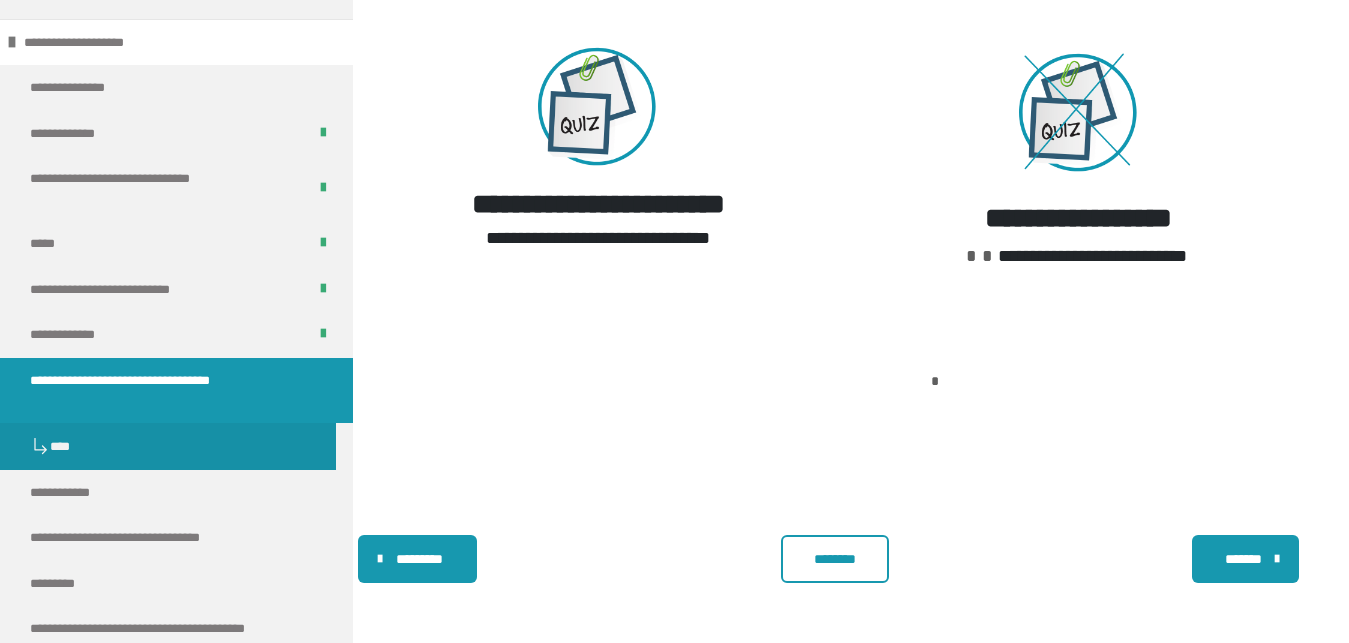 click on "********" at bounding box center (835, 559) 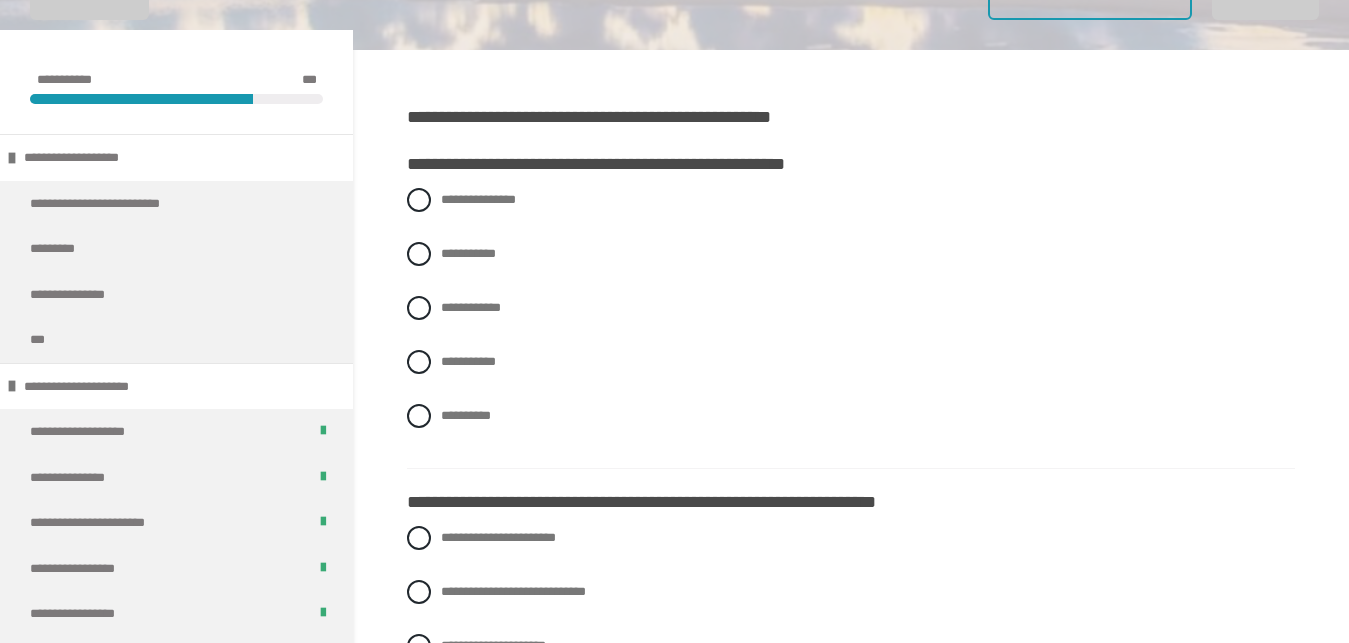 scroll, scrollTop: 408, scrollLeft: 0, axis: vertical 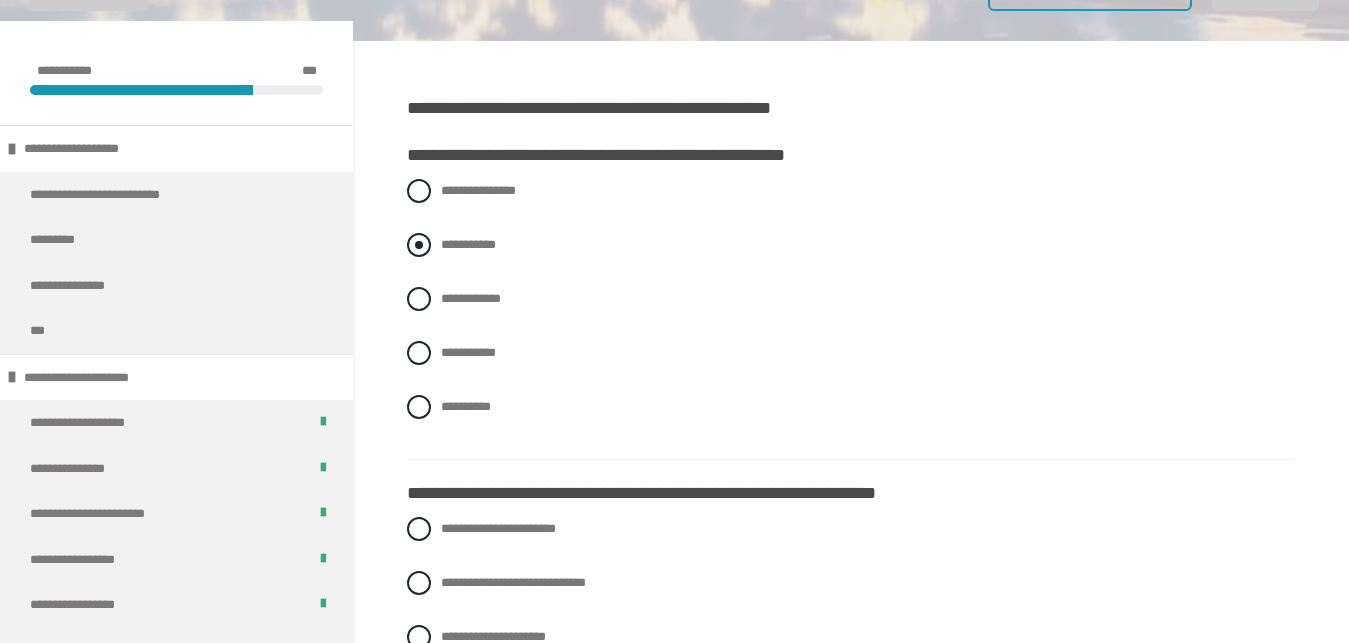 click on "**********" at bounding box center (468, 244) 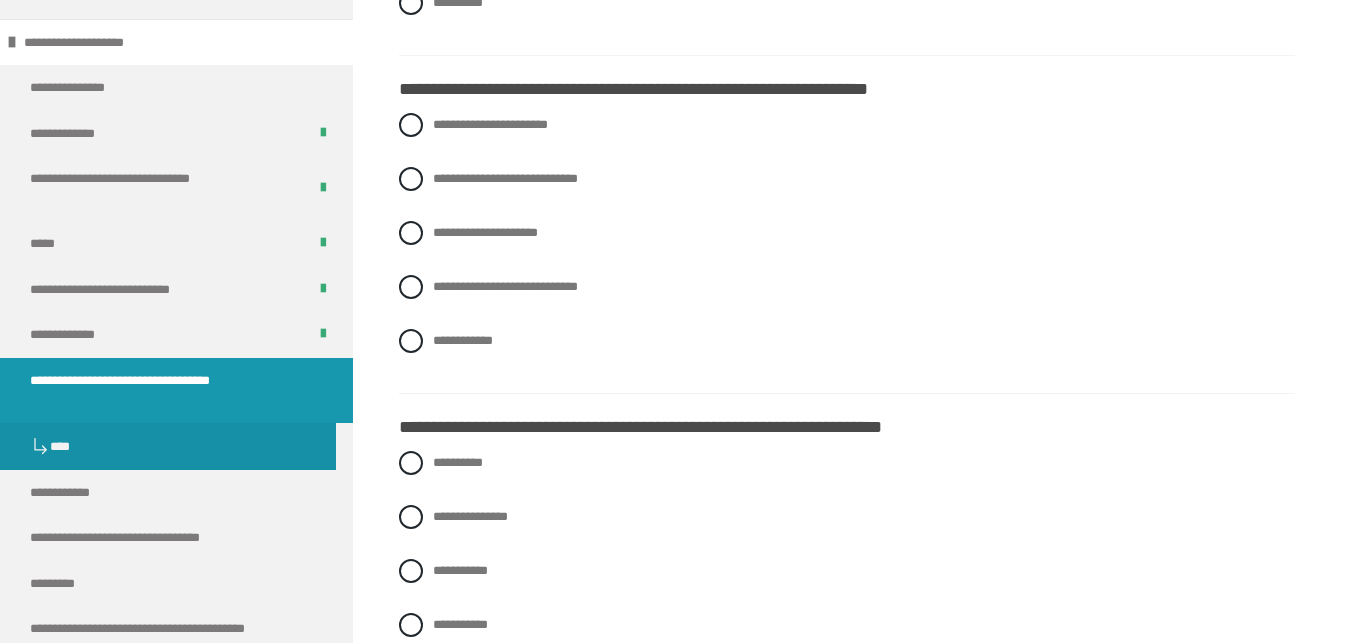 scroll, scrollTop: 816, scrollLeft: 0, axis: vertical 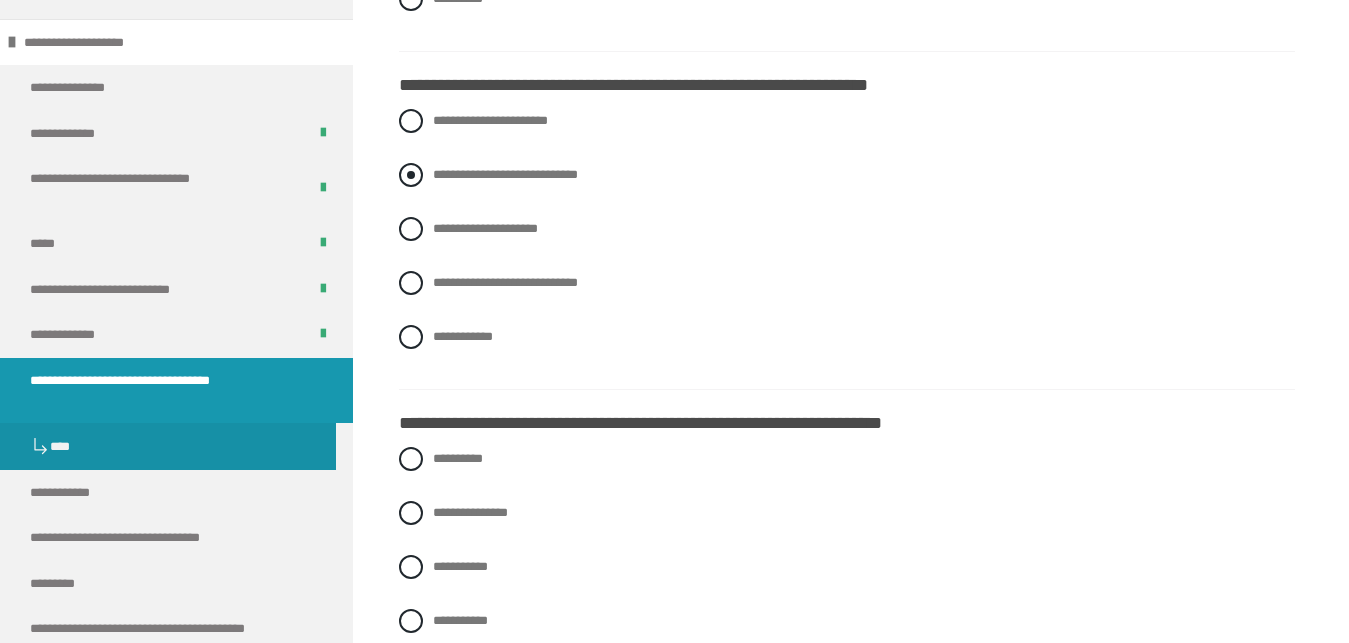 click on "**********" at bounding box center (505, 174) 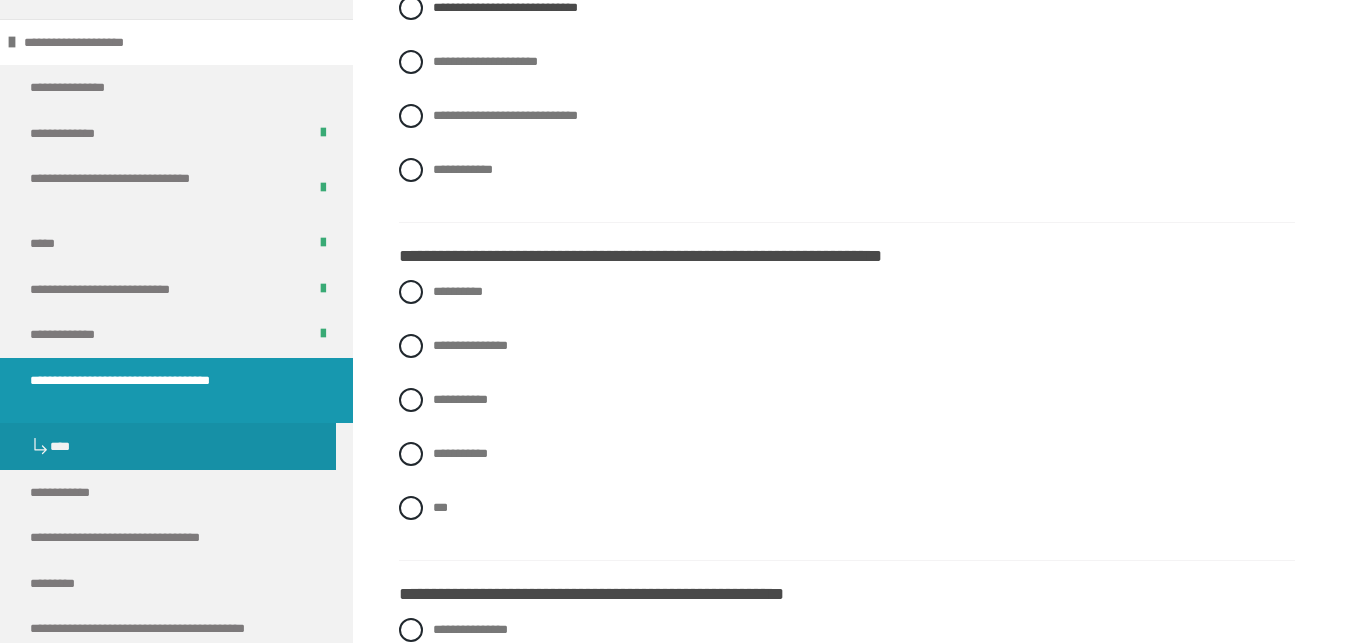 scroll, scrollTop: 1020, scrollLeft: 0, axis: vertical 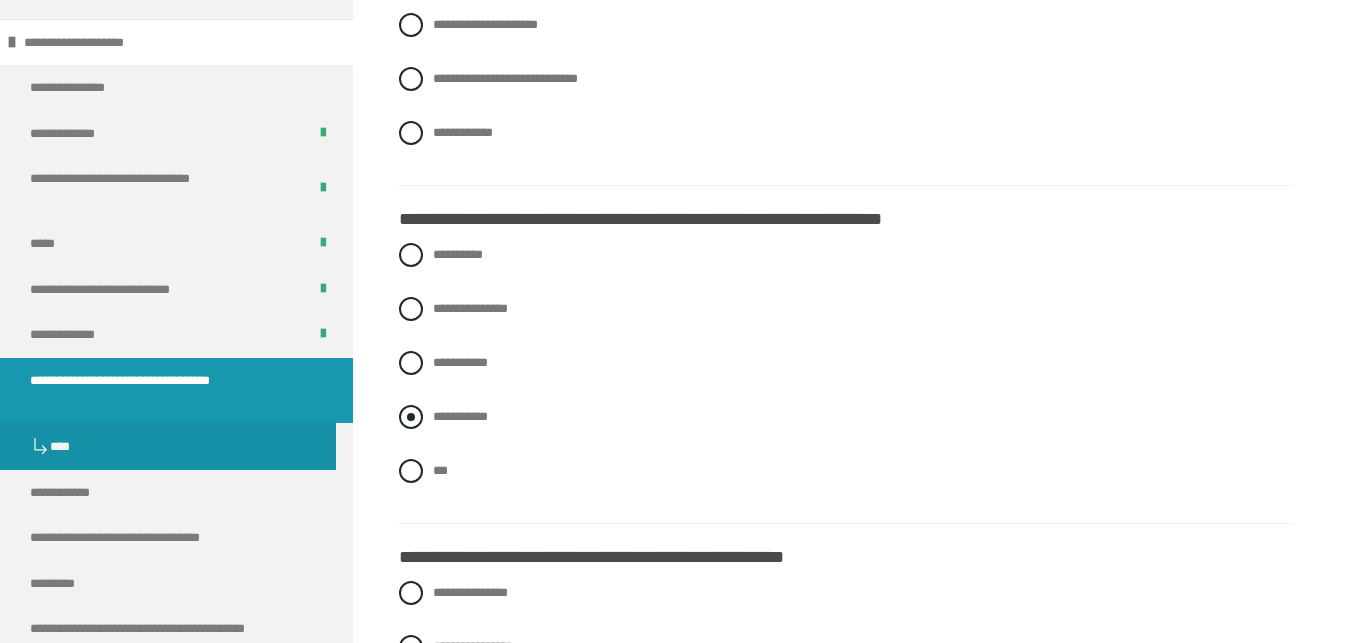 click on "**********" at bounding box center (460, 416) 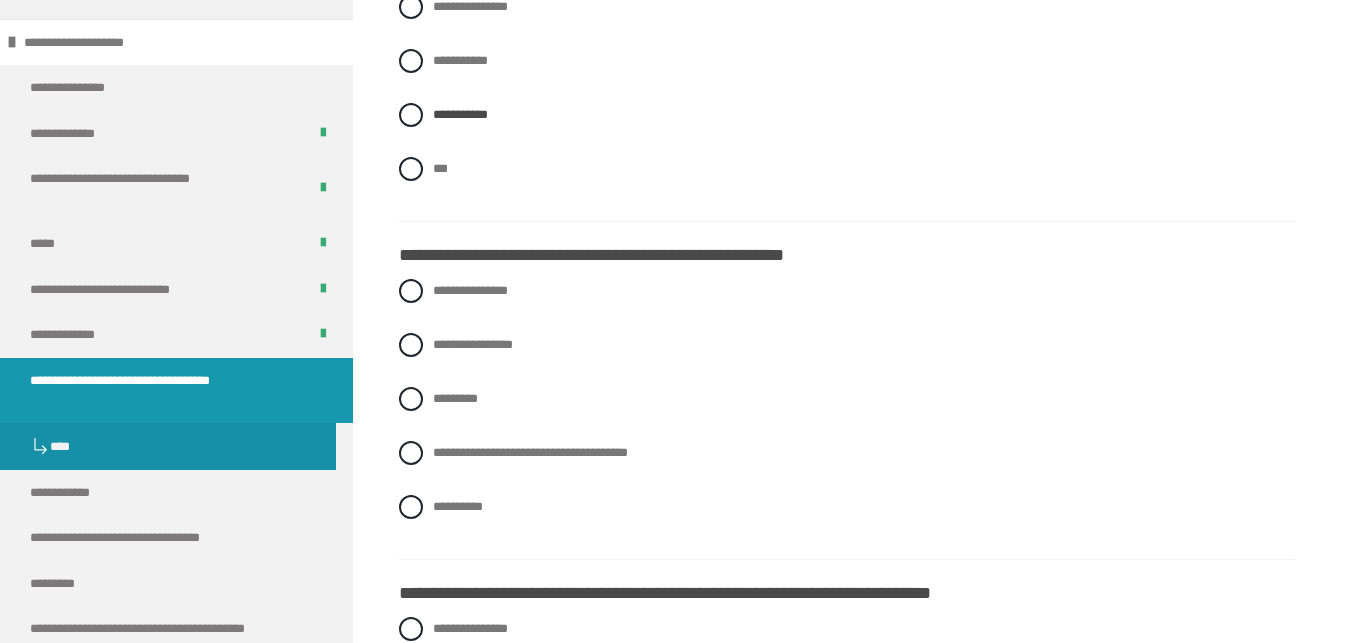 scroll, scrollTop: 1326, scrollLeft: 0, axis: vertical 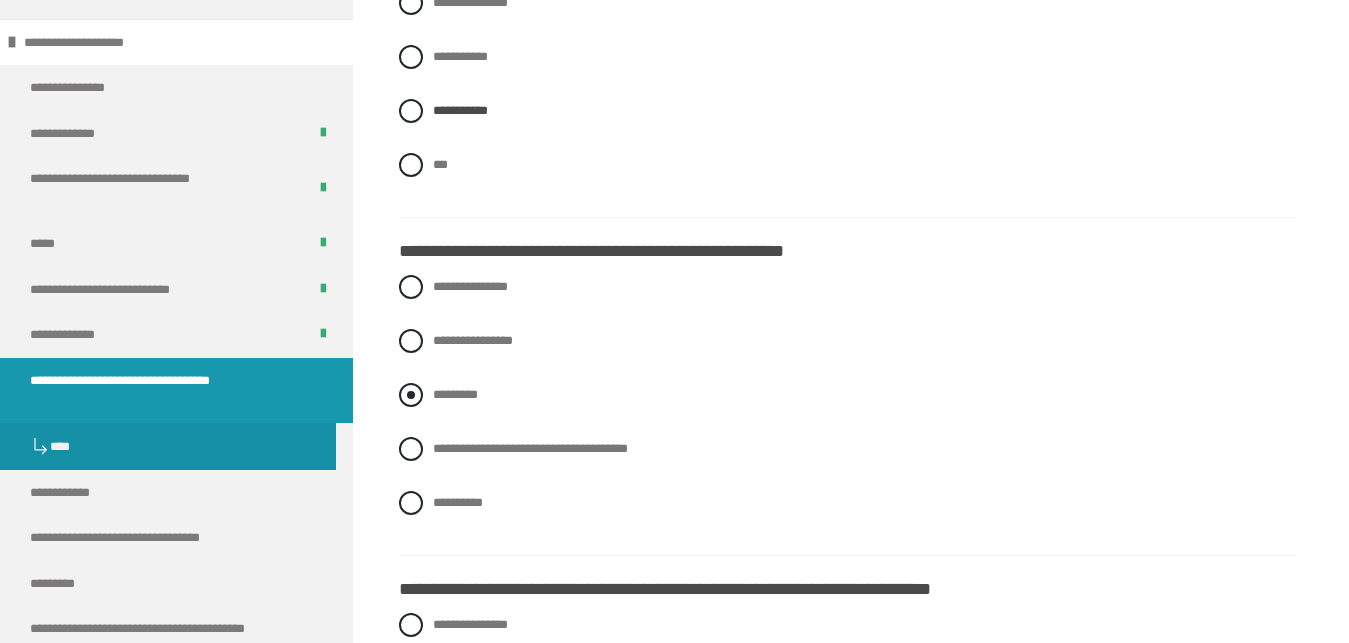 click on "*********" at bounding box center [455, 394] 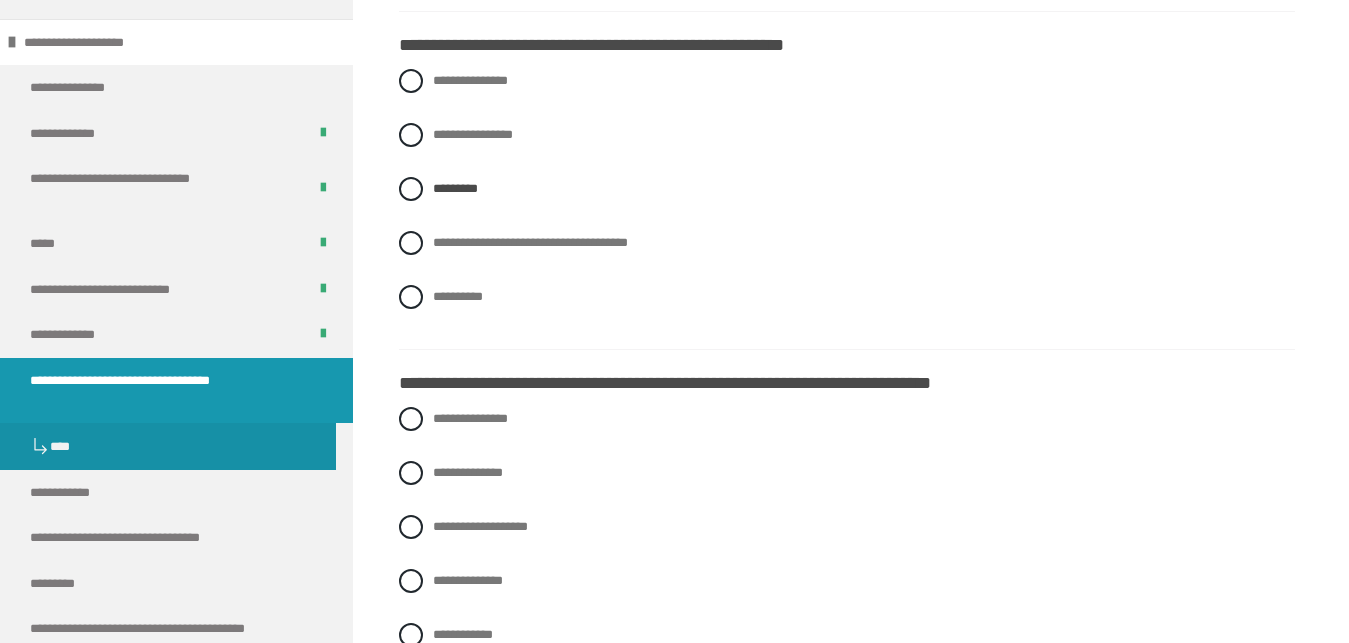 scroll, scrollTop: 1632, scrollLeft: 0, axis: vertical 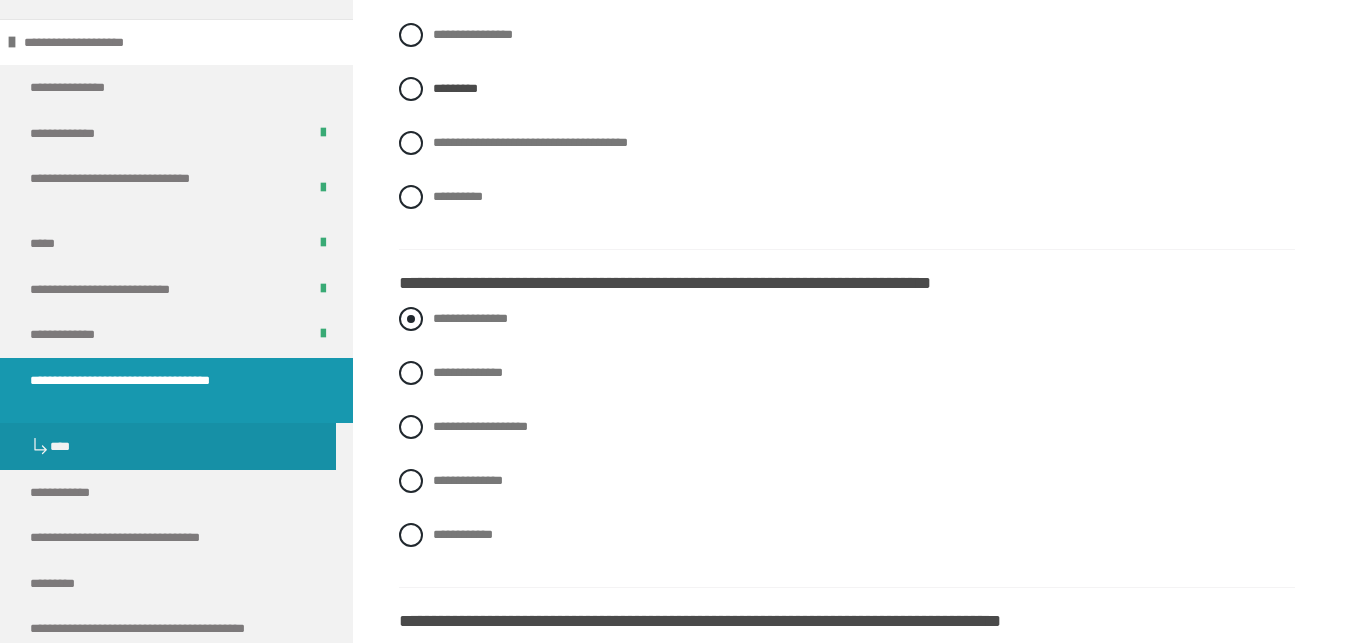 click on "**********" at bounding box center [470, 318] 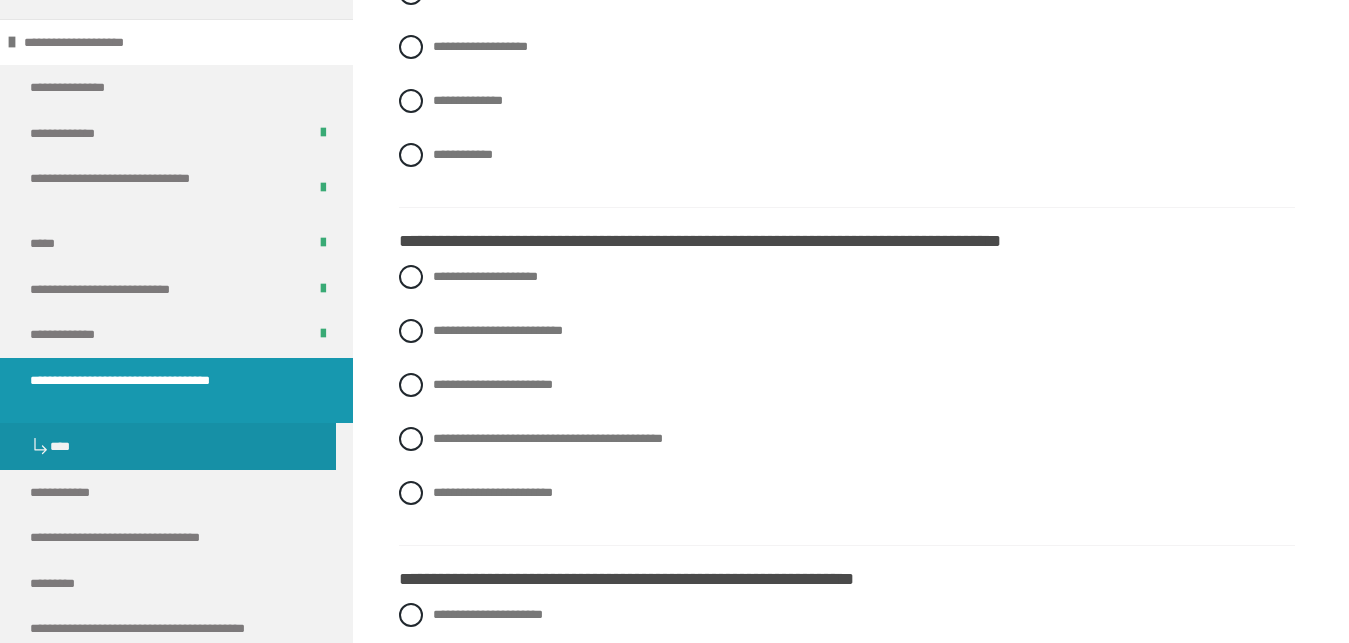 scroll, scrollTop: 2040, scrollLeft: 0, axis: vertical 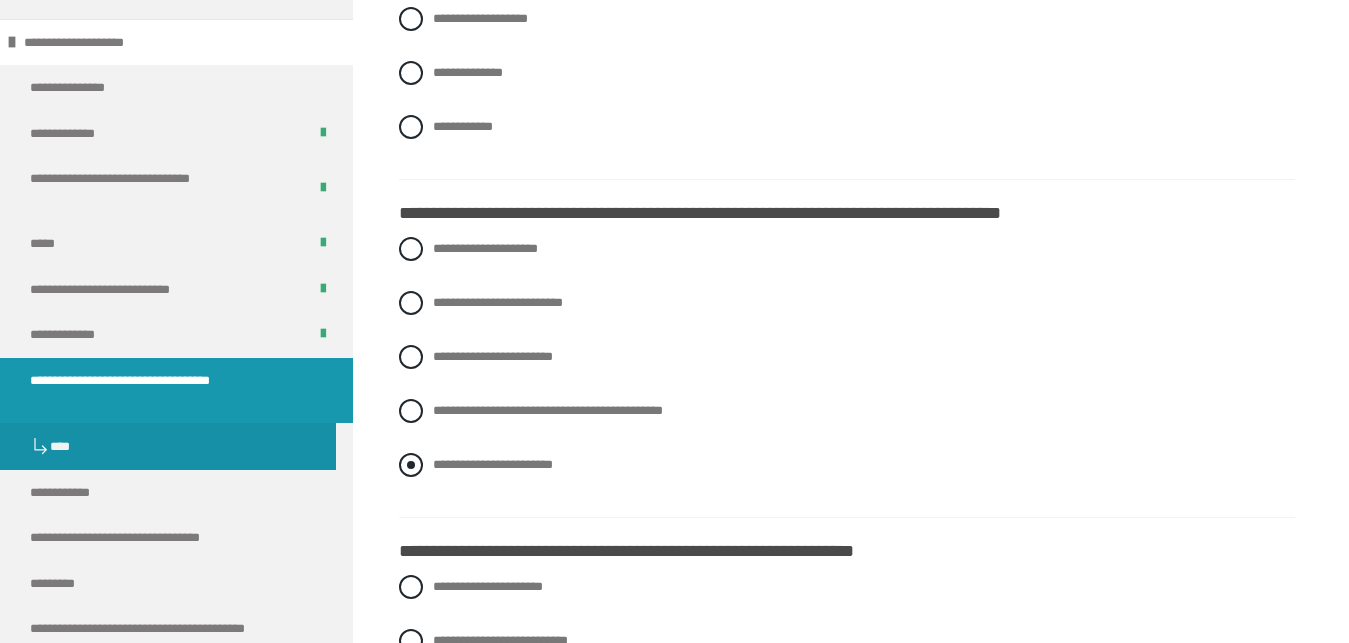 click on "**********" at bounding box center (493, 464) 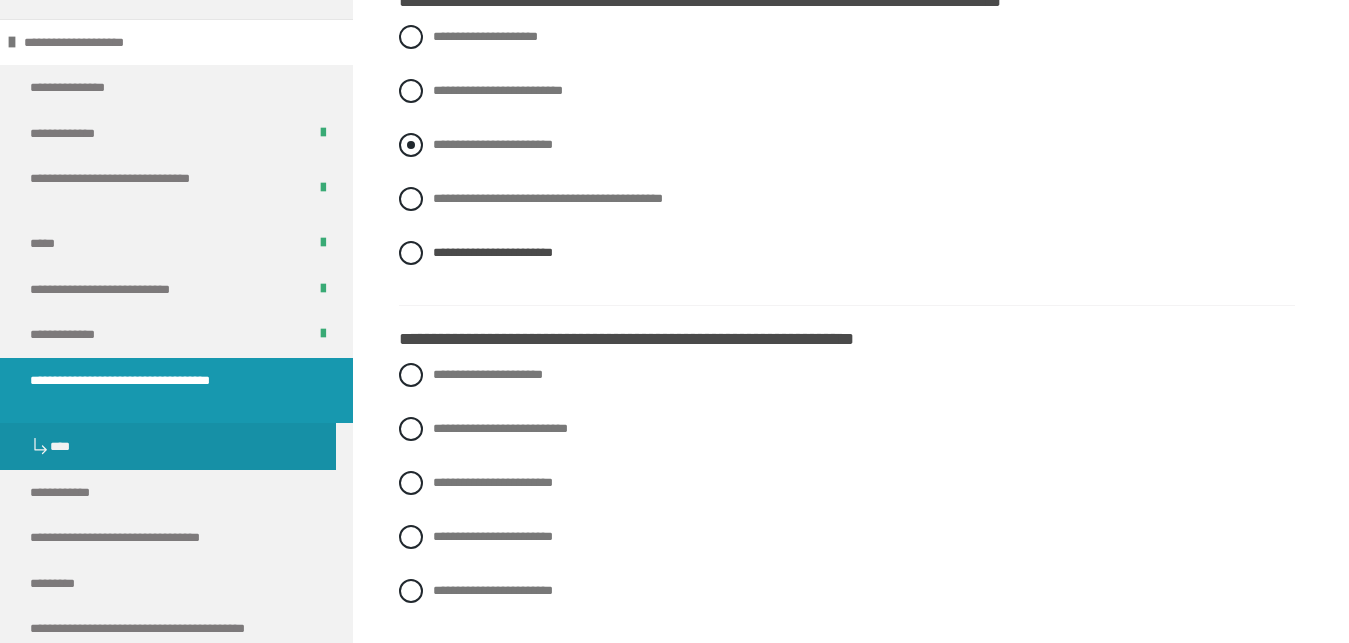 scroll, scrollTop: 2346, scrollLeft: 0, axis: vertical 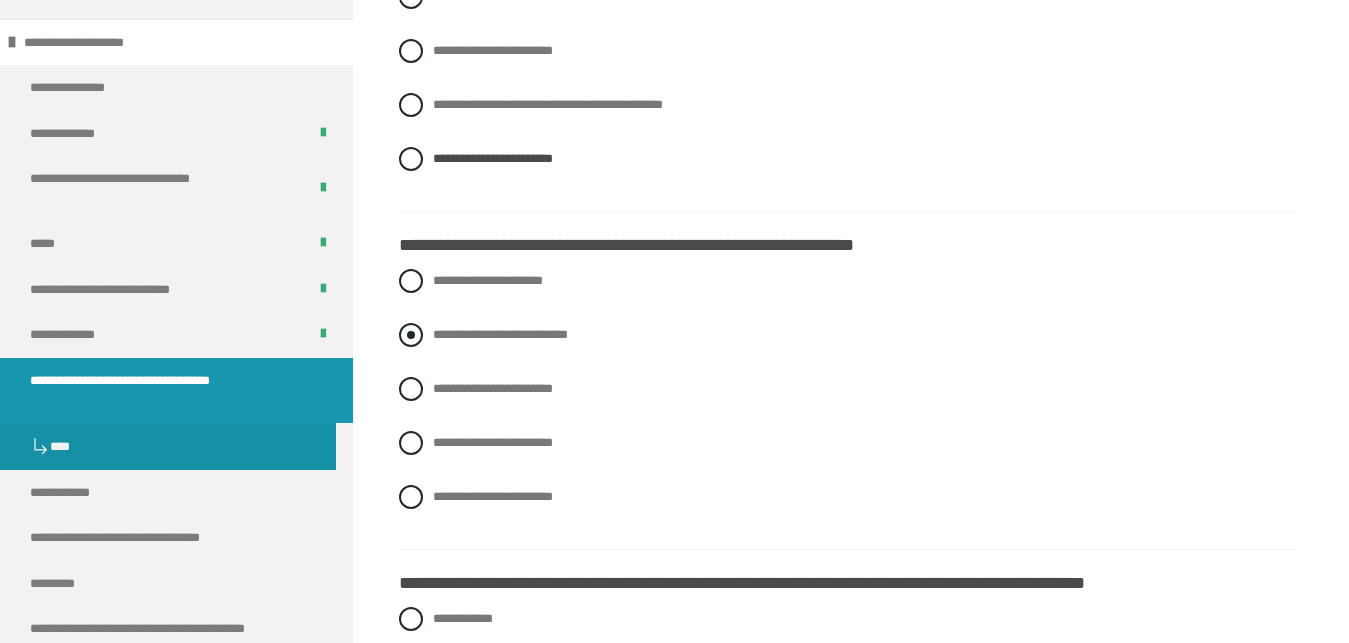 click on "**********" at bounding box center [500, 334] 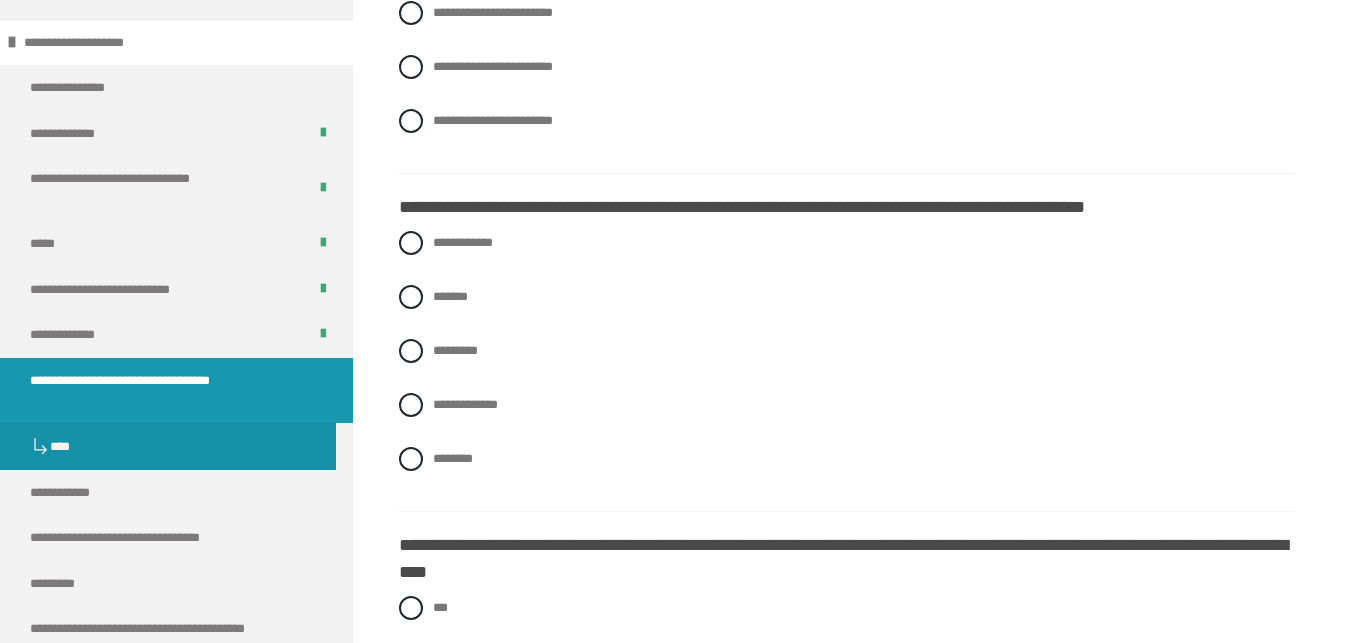 scroll, scrollTop: 2754, scrollLeft: 0, axis: vertical 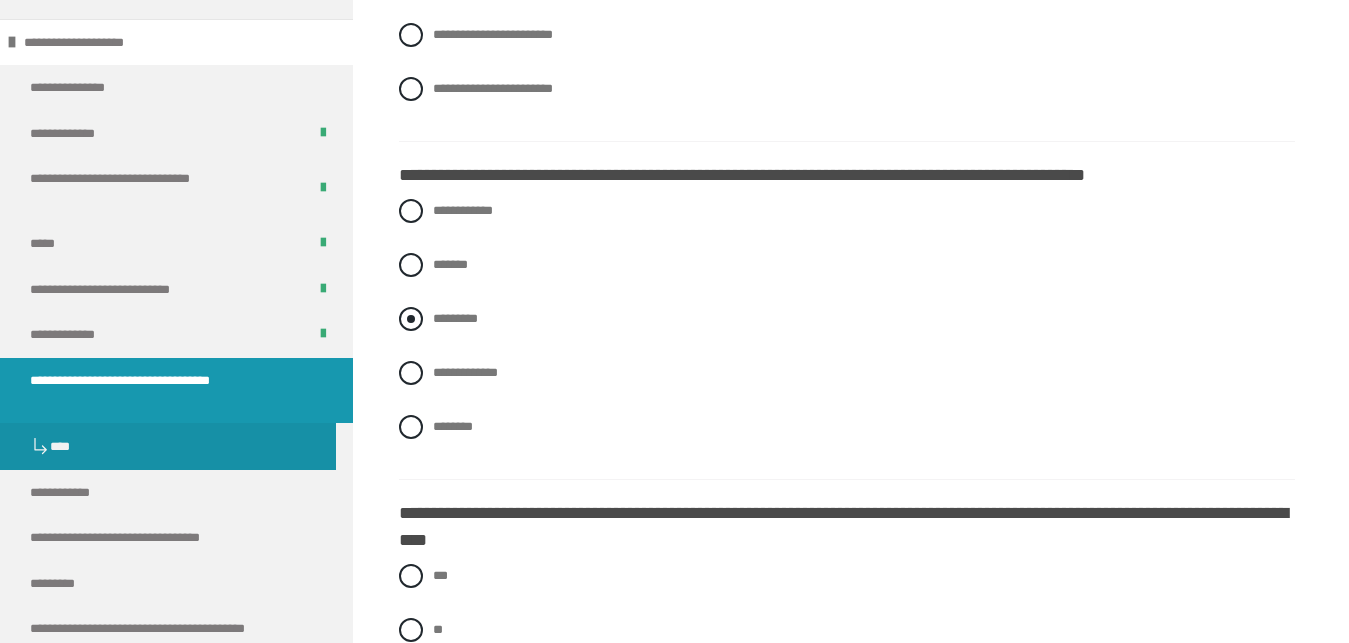 click on "*********" at bounding box center (455, 318) 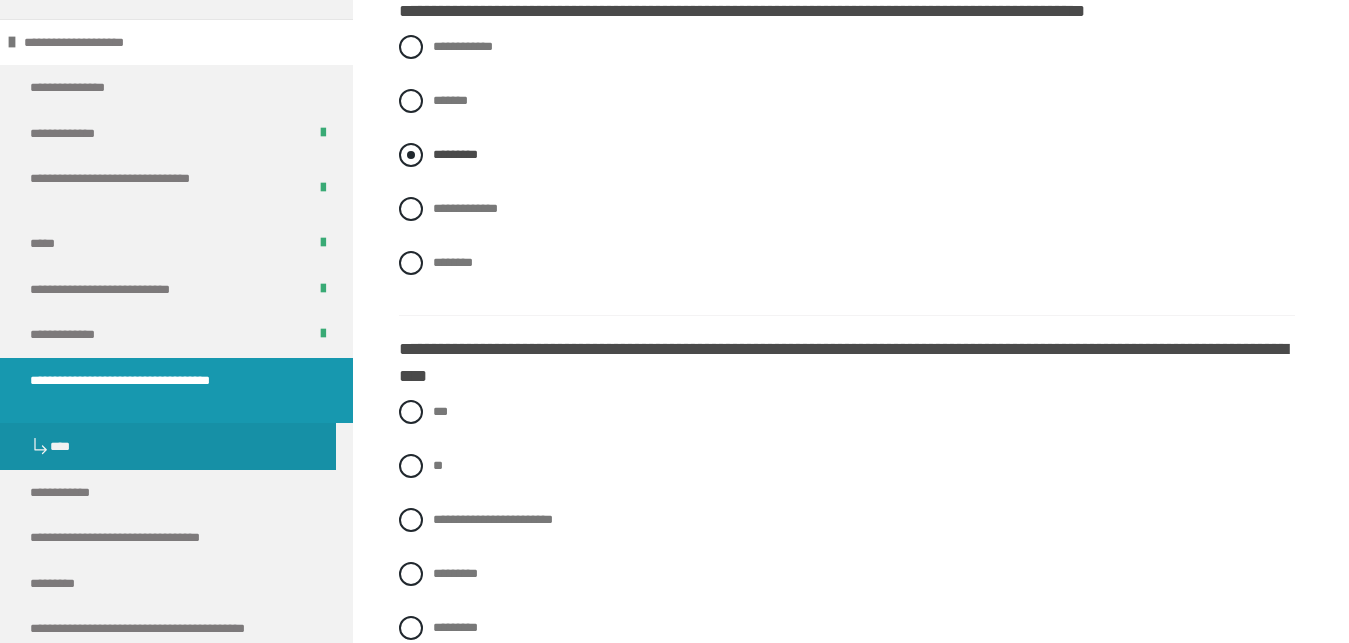 scroll, scrollTop: 2958, scrollLeft: 0, axis: vertical 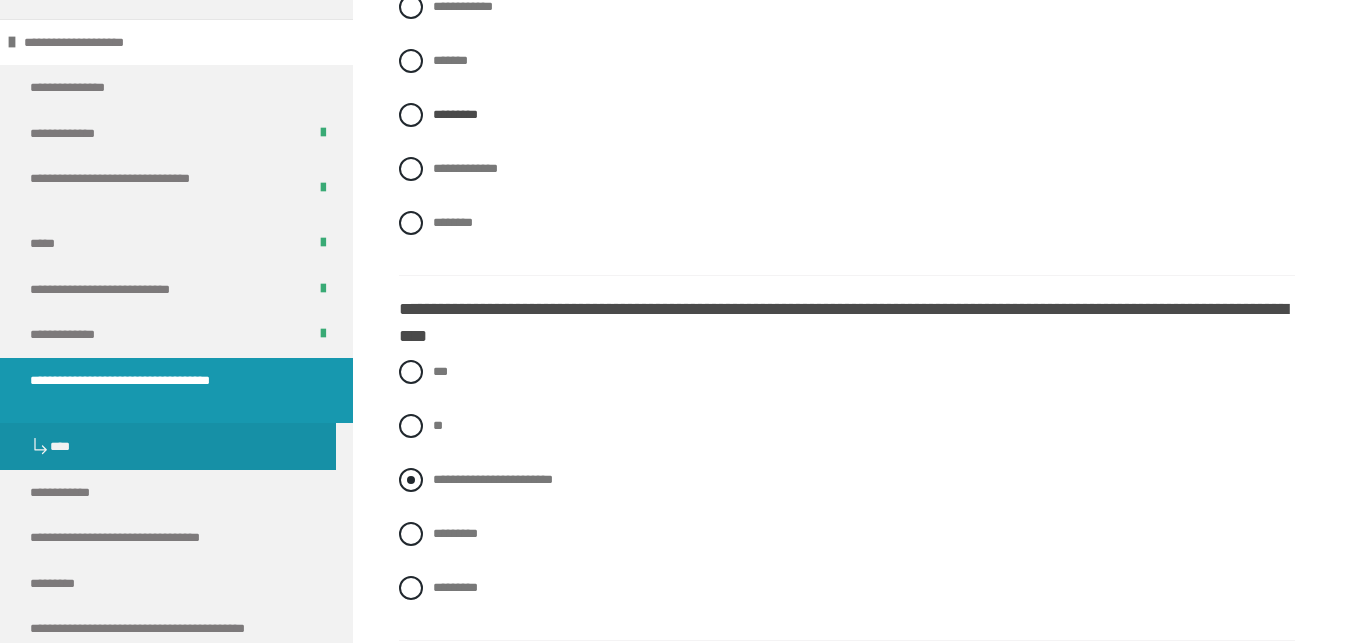 click on "**********" at bounding box center (493, 479) 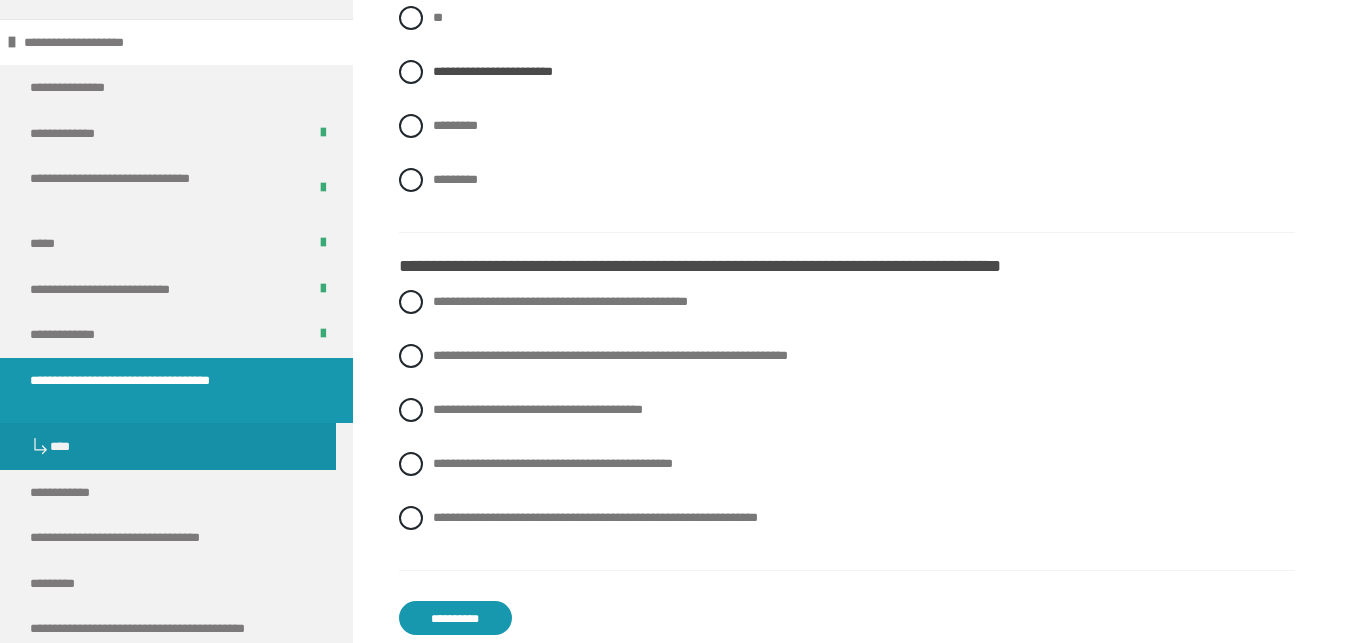 scroll, scrollTop: 3468, scrollLeft: 0, axis: vertical 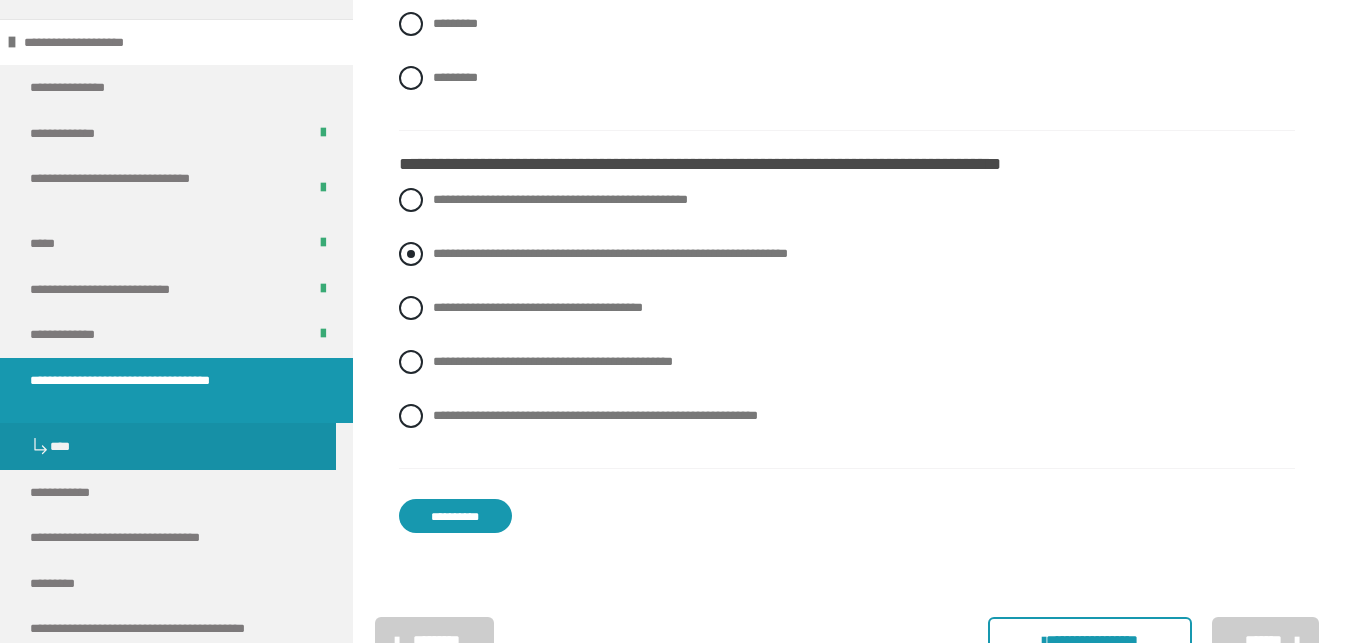 click on "**********" at bounding box center [610, 253] 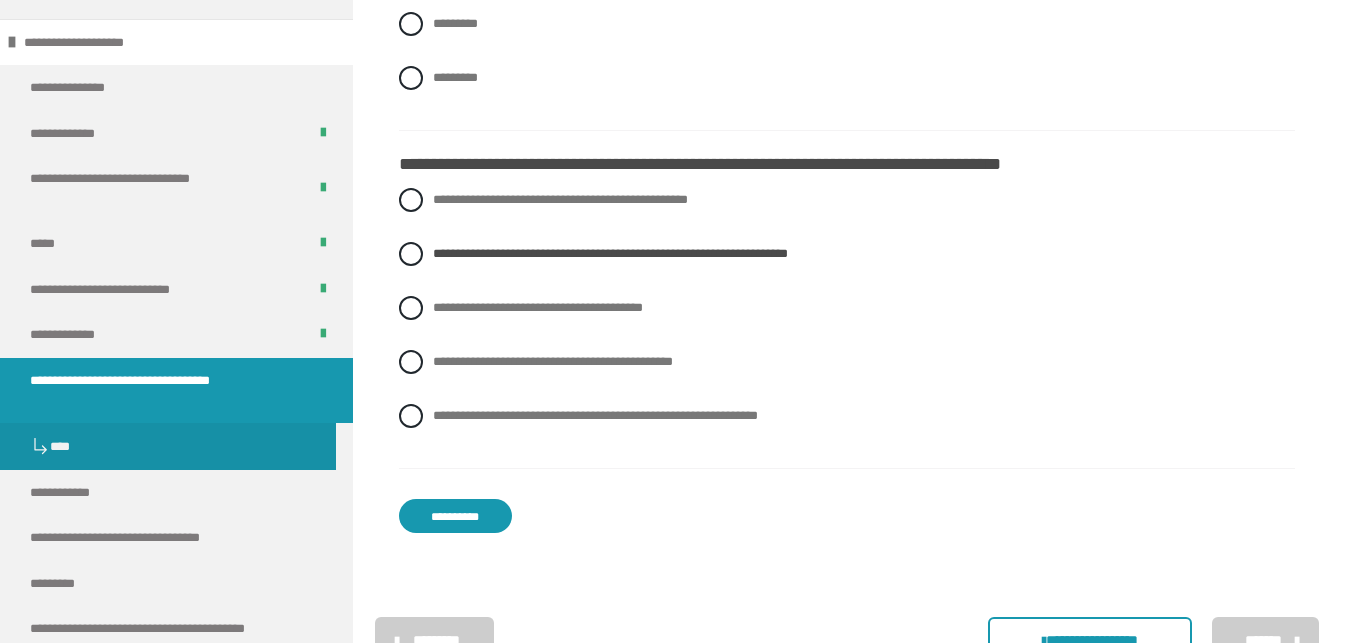 click on "**********" at bounding box center (455, 516) 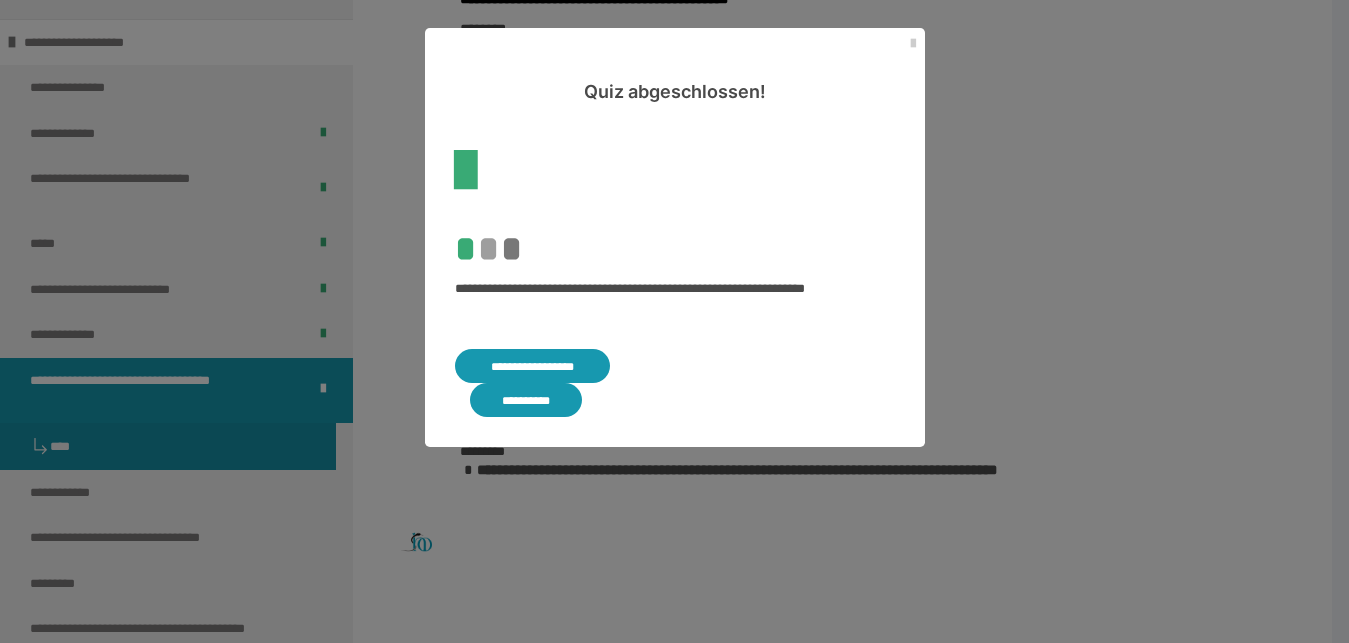scroll, scrollTop: 3641, scrollLeft: 0, axis: vertical 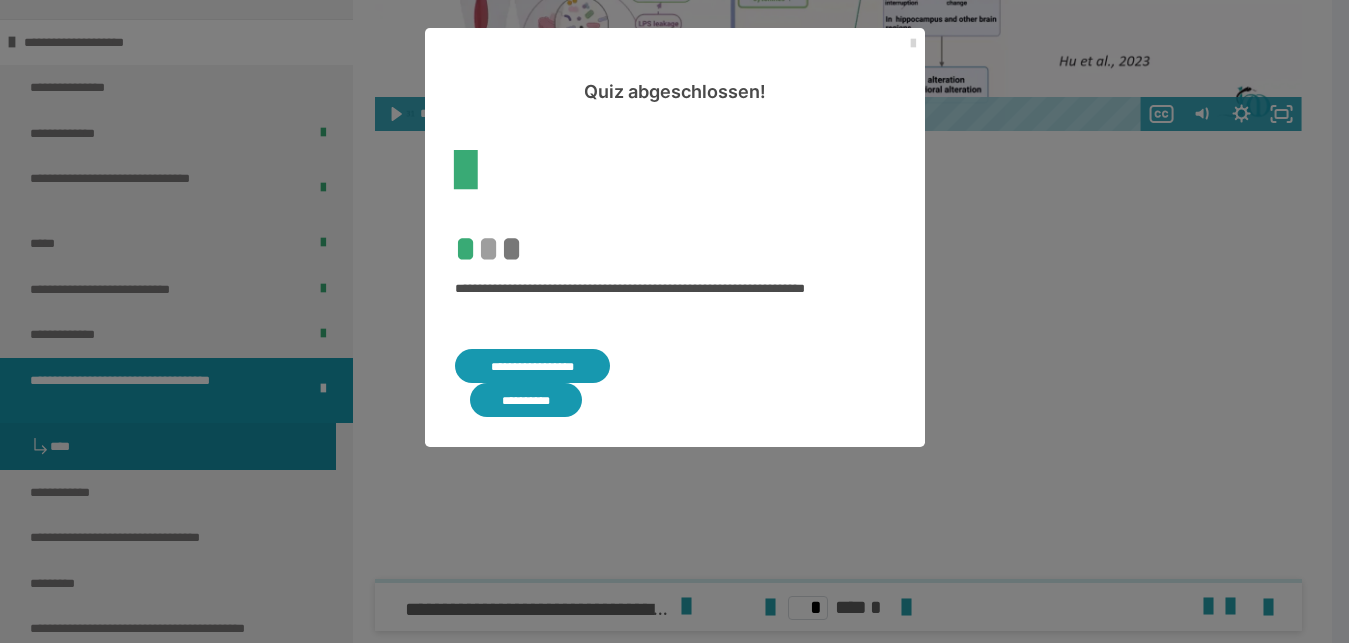 click at bounding box center (913, 44) 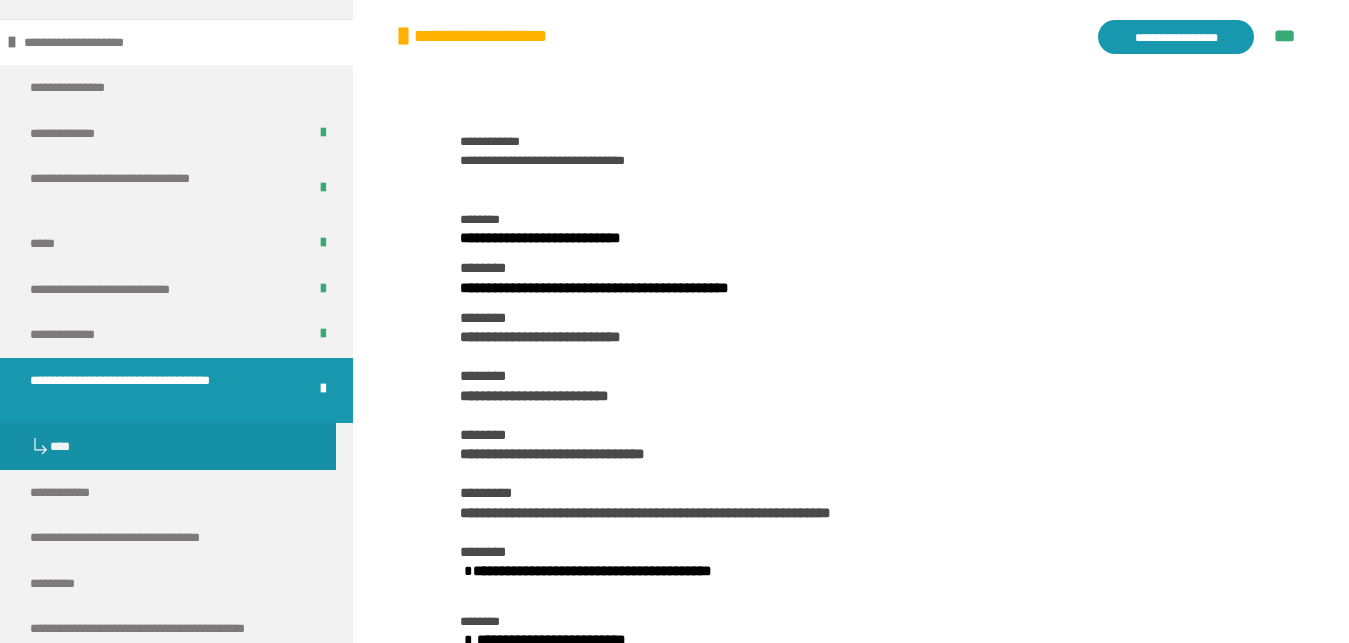 scroll, scrollTop: 280, scrollLeft: 0, axis: vertical 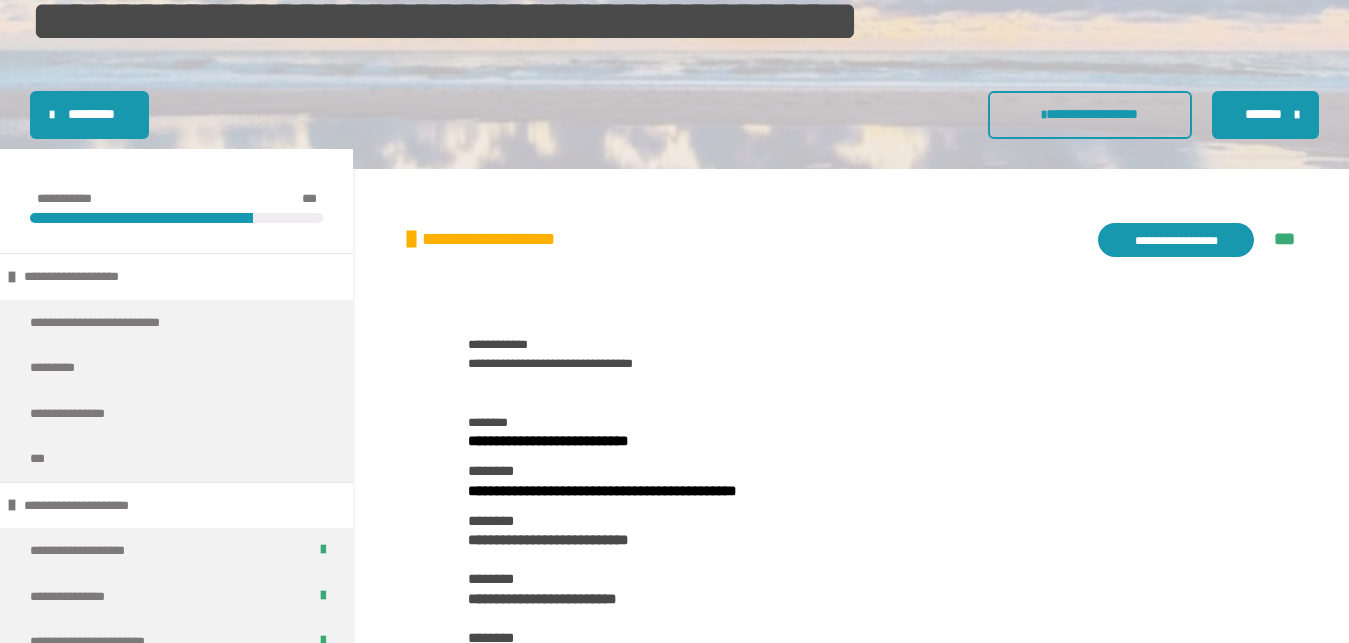 click on "**********" at bounding box center (1176, 240) 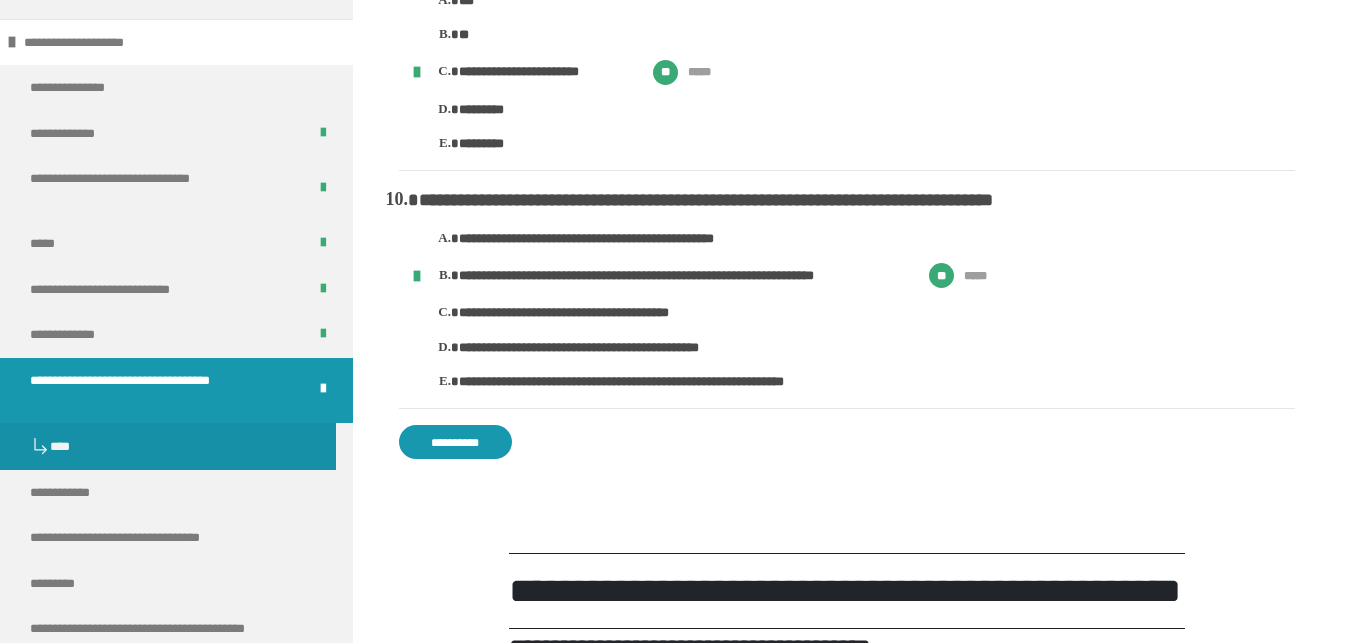 scroll, scrollTop: 2524, scrollLeft: 0, axis: vertical 